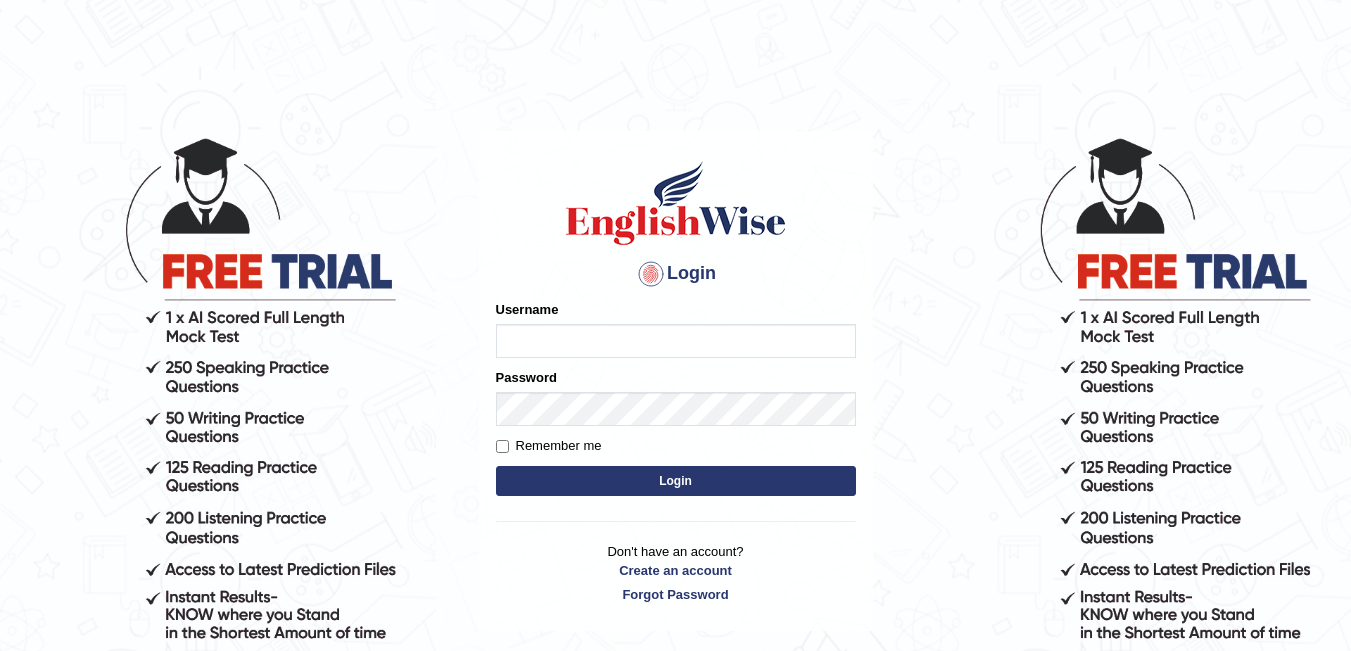 scroll, scrollTop: 0, scrollLeft: 0, axis: both 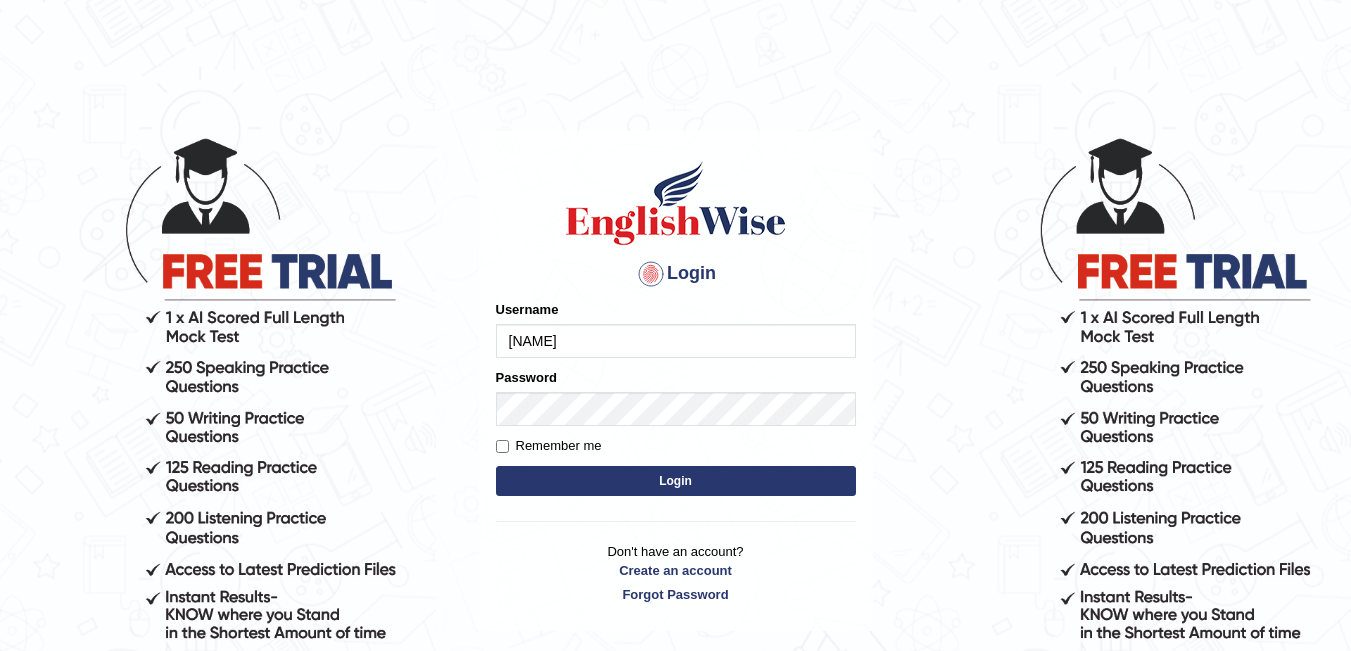 type on "[NAME]" 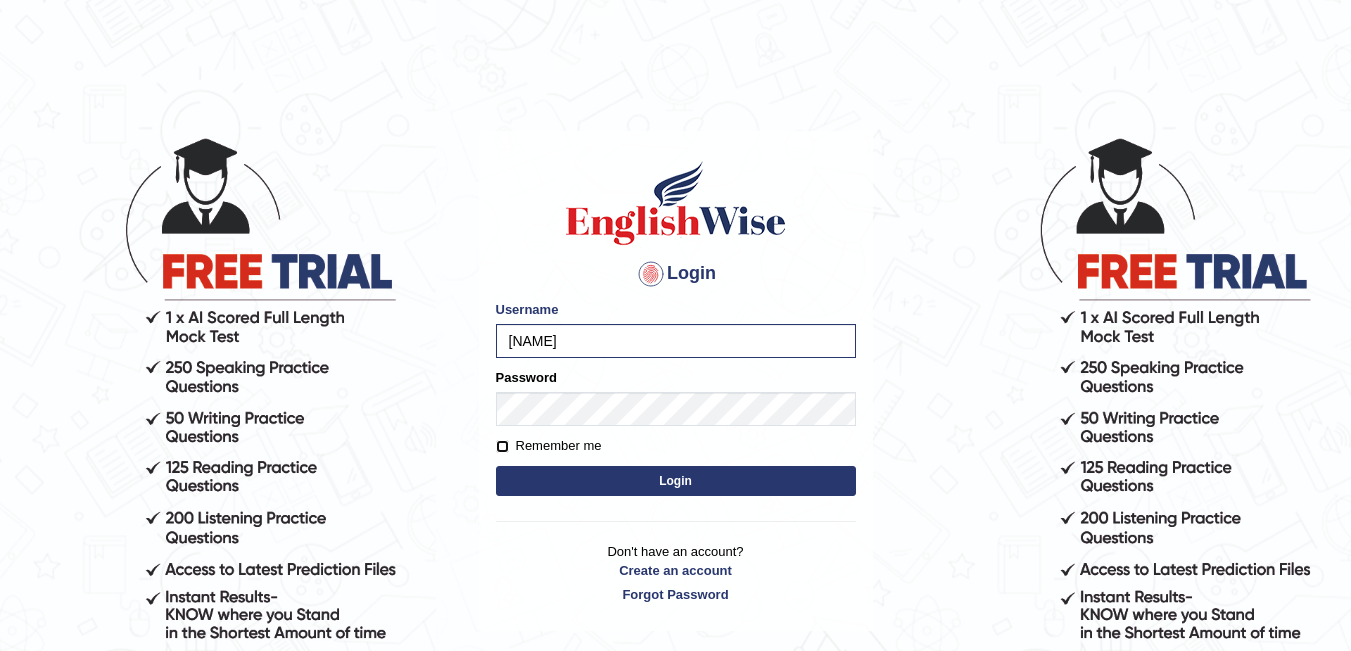 click on "Remember me" at bounding box center (502, 446) 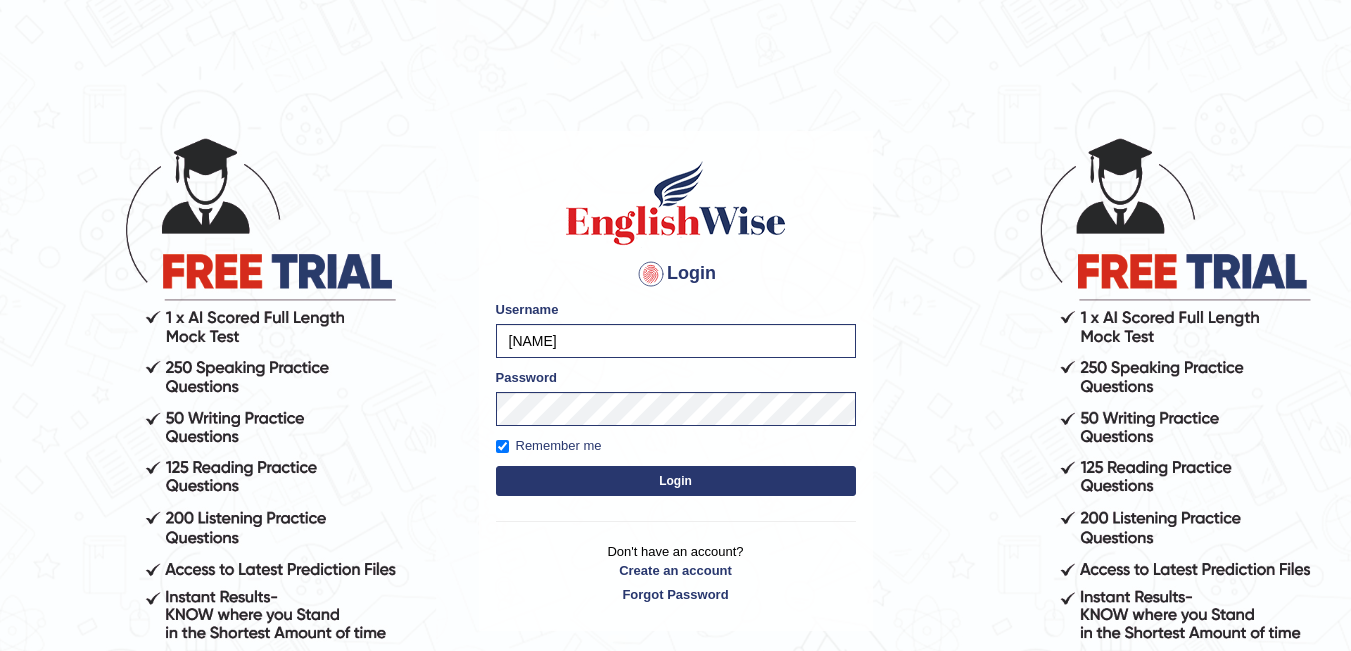 click on "Login" at bounding box center (676, 481) 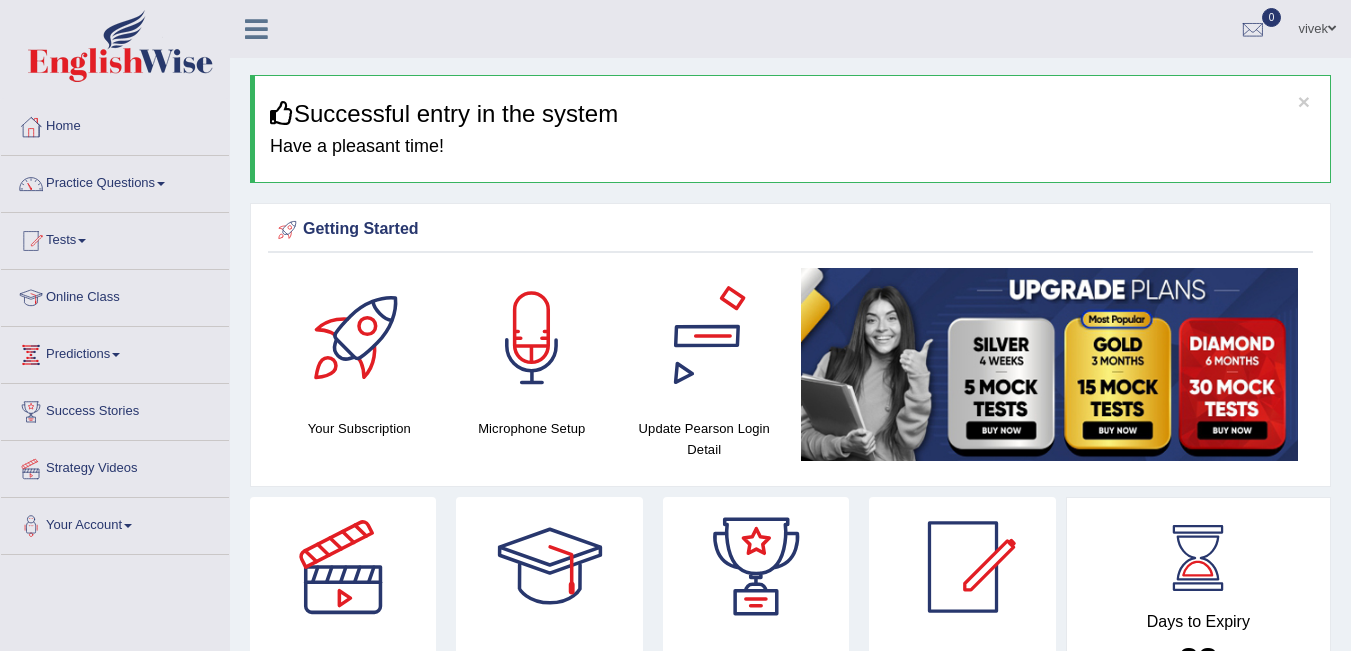 scroll, scrollTop: 0, scrollLeft: 0, axis: both 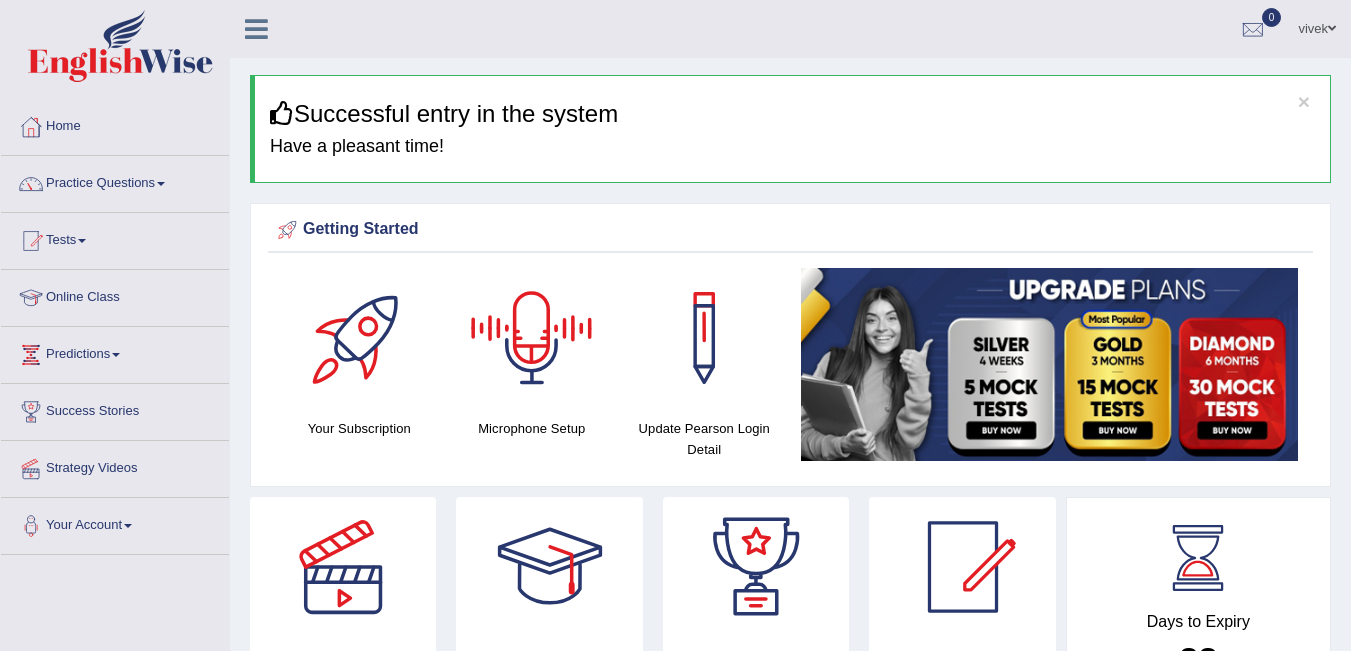 click at bounding box center (532, 338) 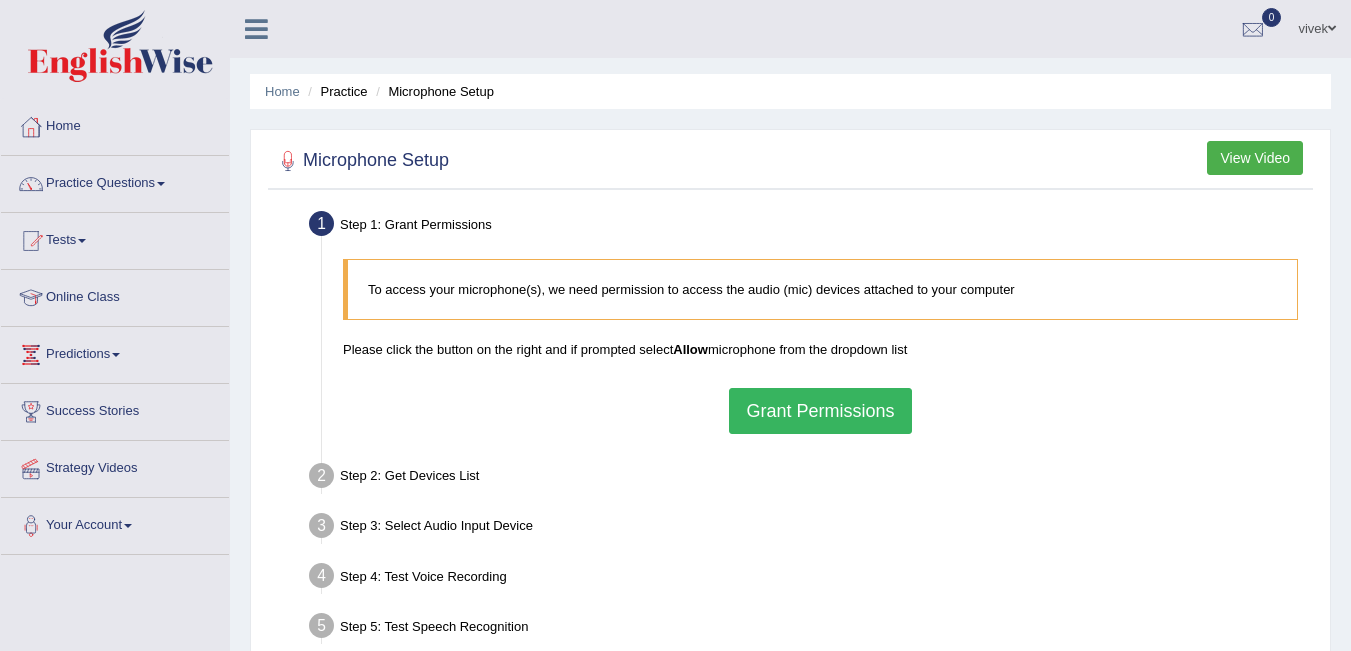 scroll, scrollTop: 0, scrollLeft: 0, axis: both 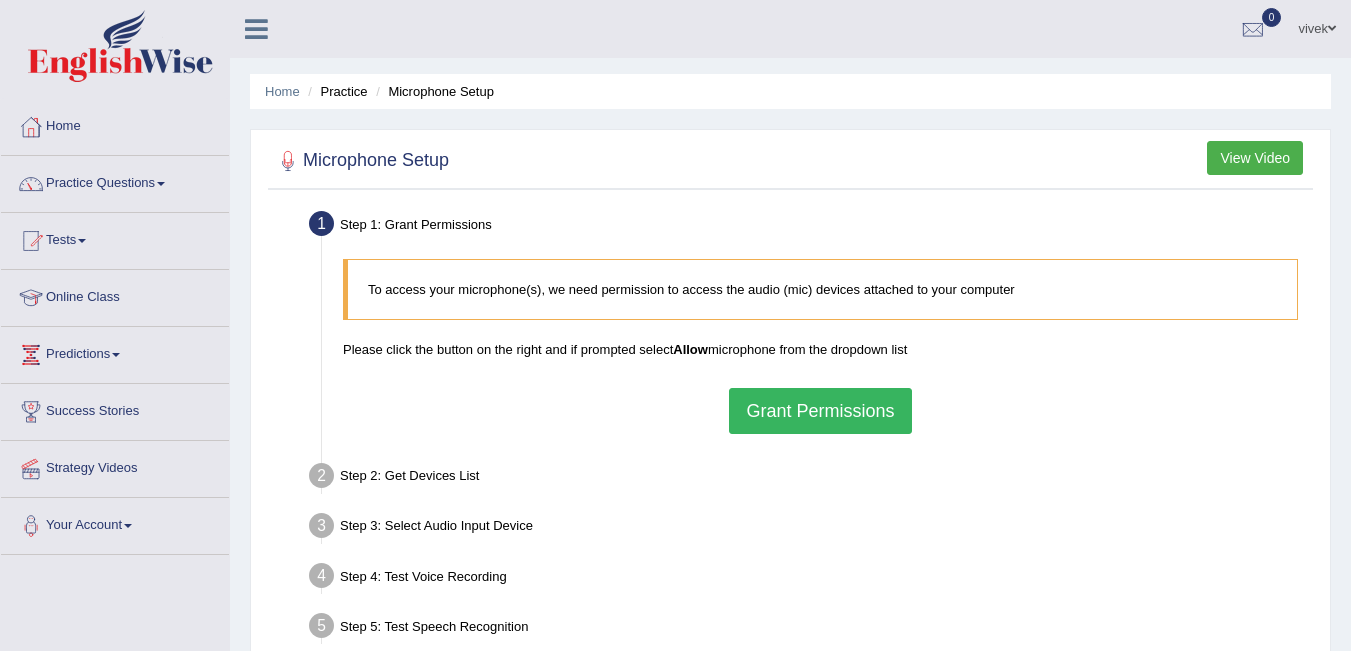 click on "Grant Permissions" at bounding box center [820, 411] 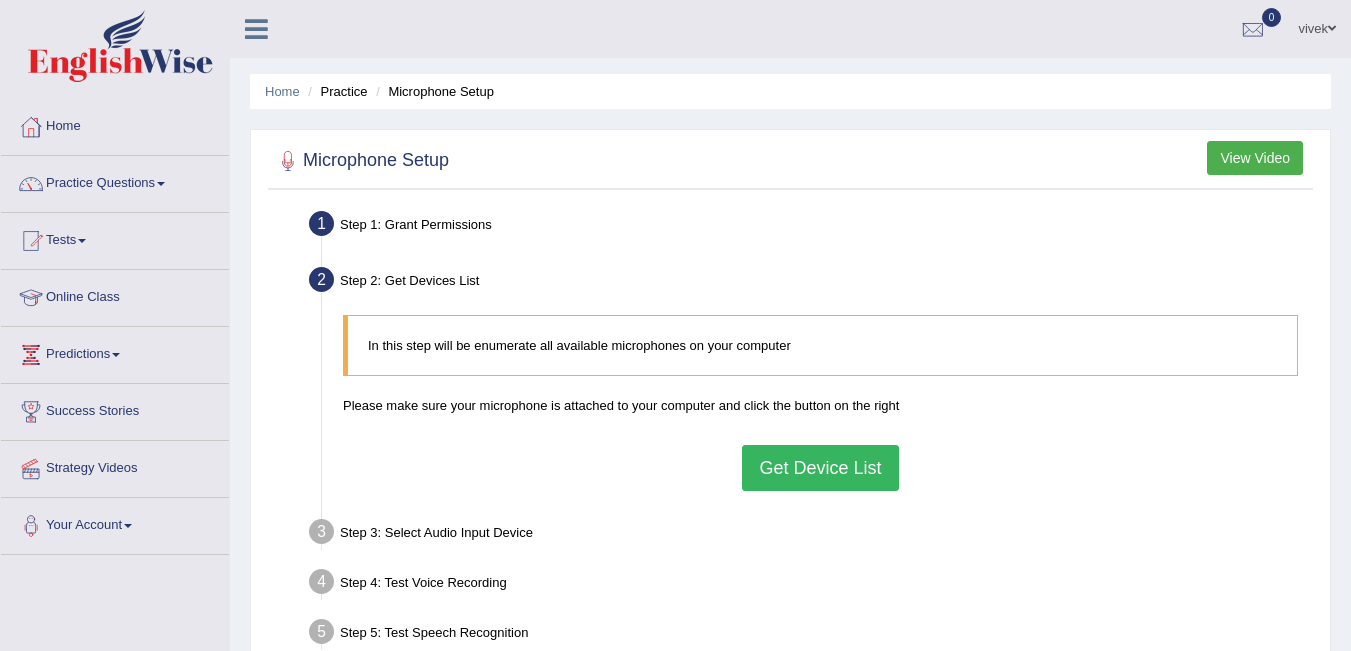 click on "Get Device List" at bounding box center (820, 468) 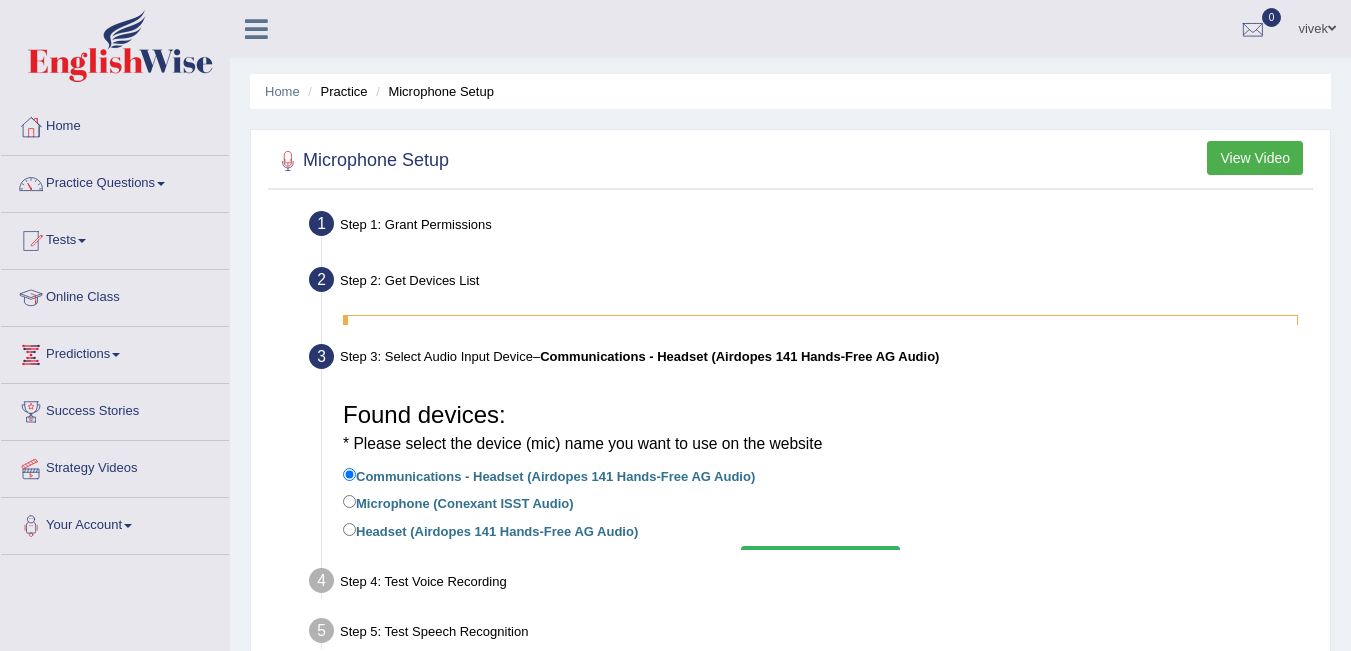 scroll, scrollTop: 100, scrollLeft: 0, axis: vertical 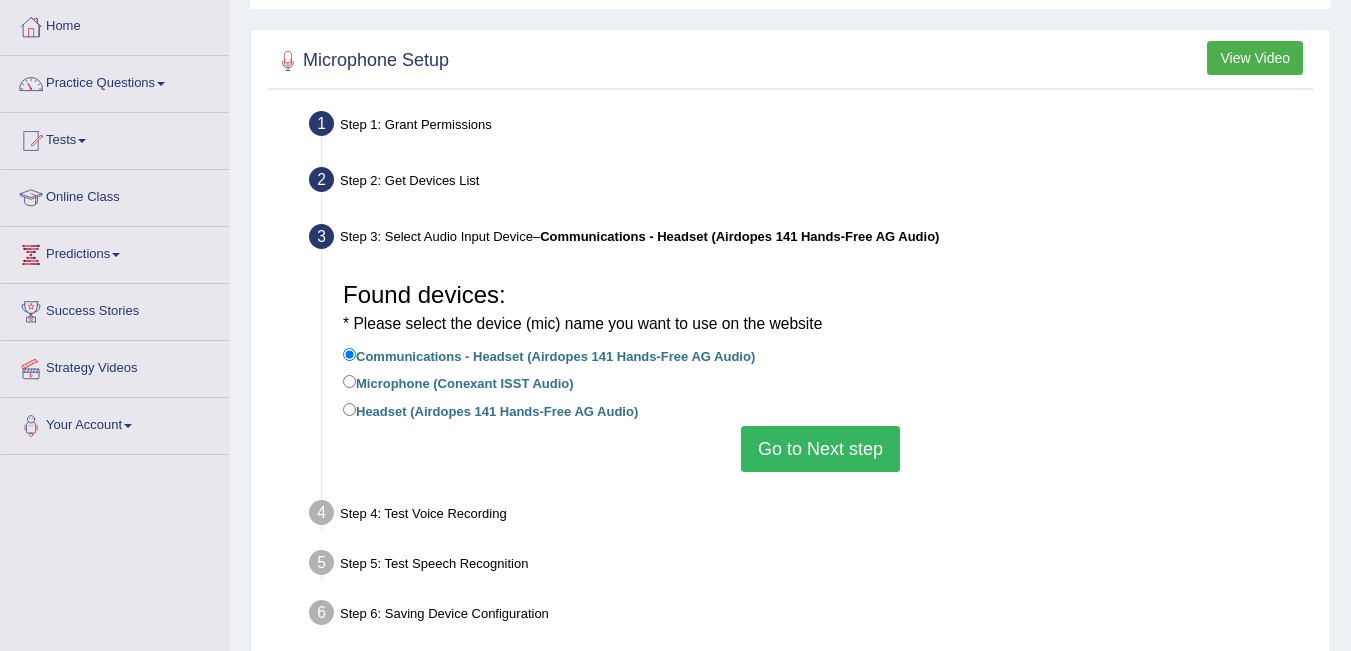 click on "Microphone (Conexant ISST Audio)" at bounding box center (458, 382) 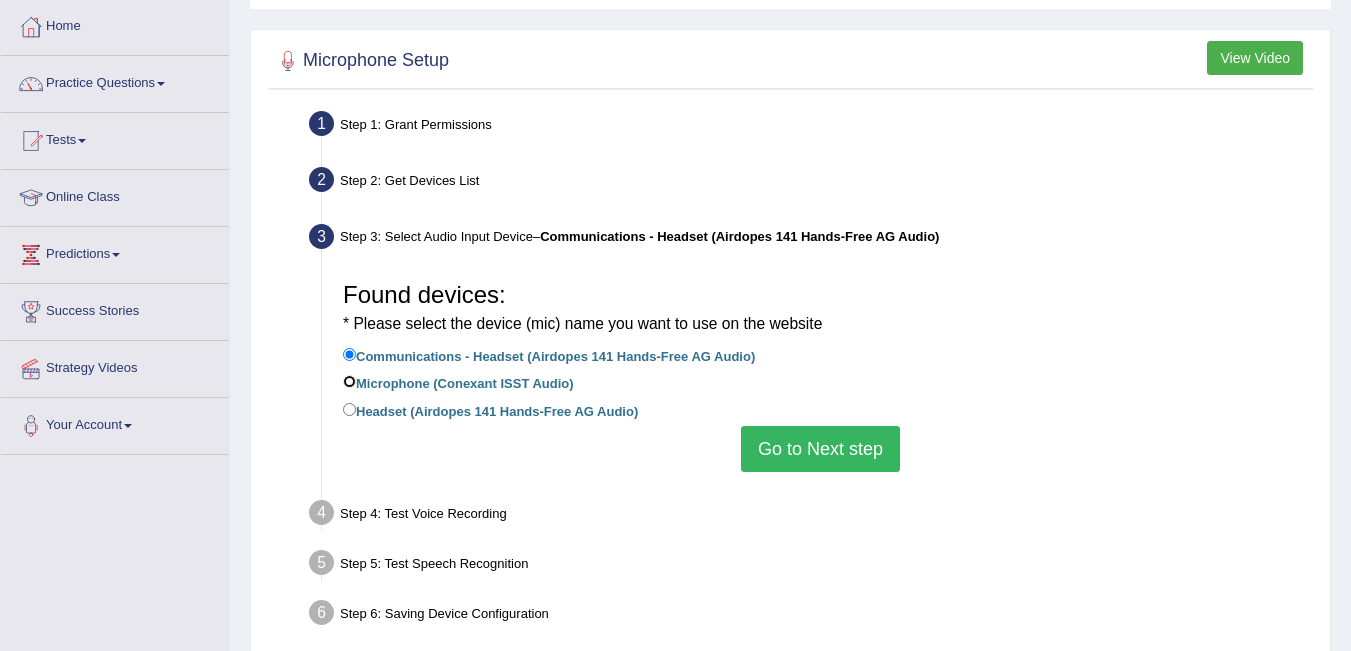 radio on "true" 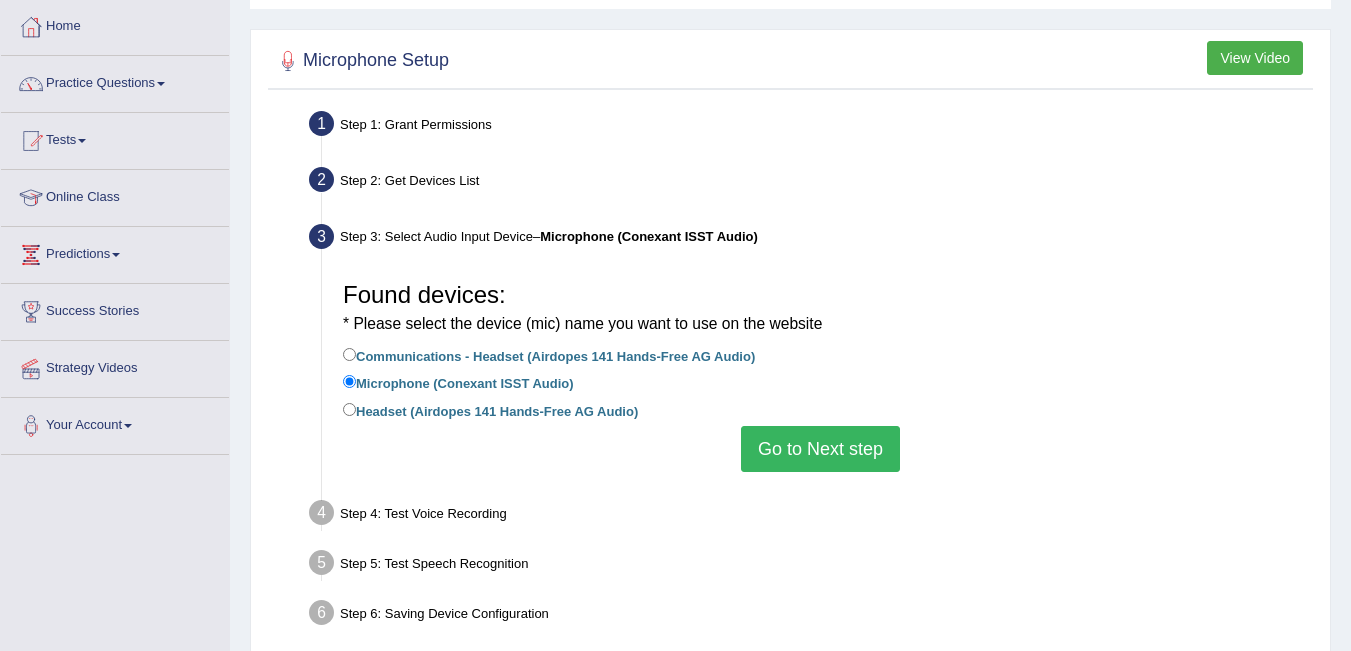 click on "Headset (Airdopes 141 Hands-Free AG Audio)" at bounding box center [490, 410] 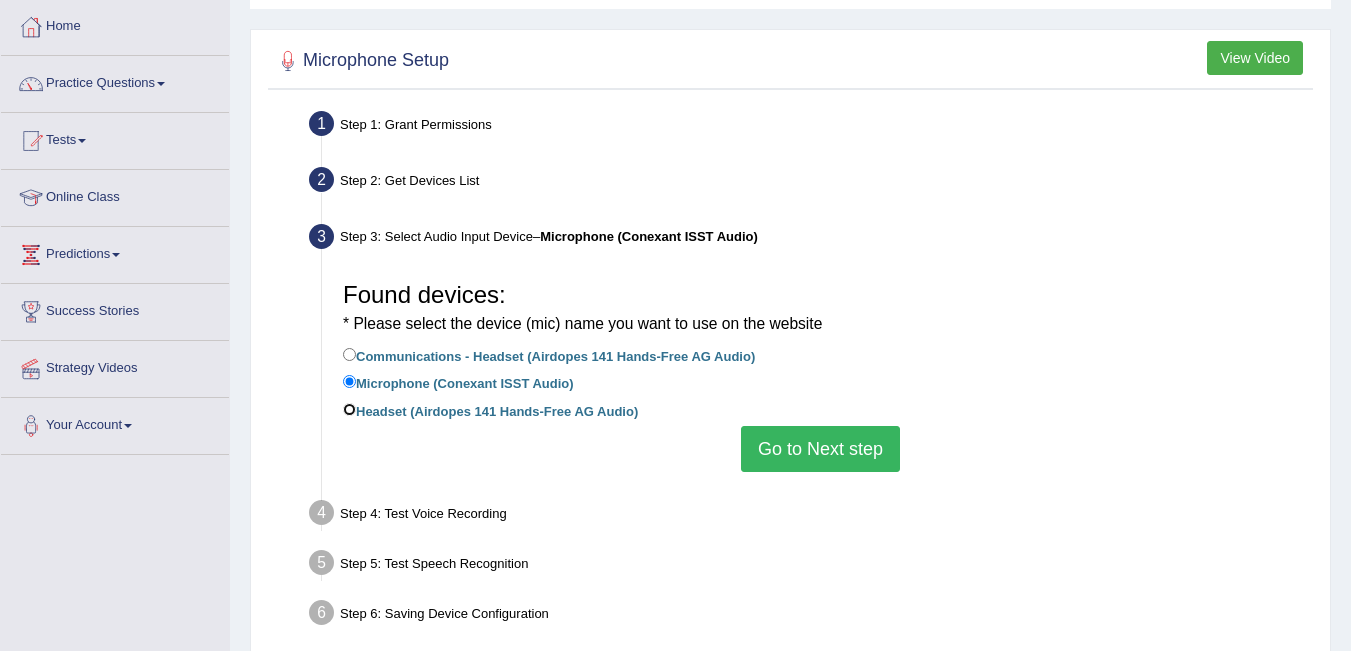 click on "Headset (Airdopes 141 Hands-Free AG Audio)" at bounding box center [349, 409] 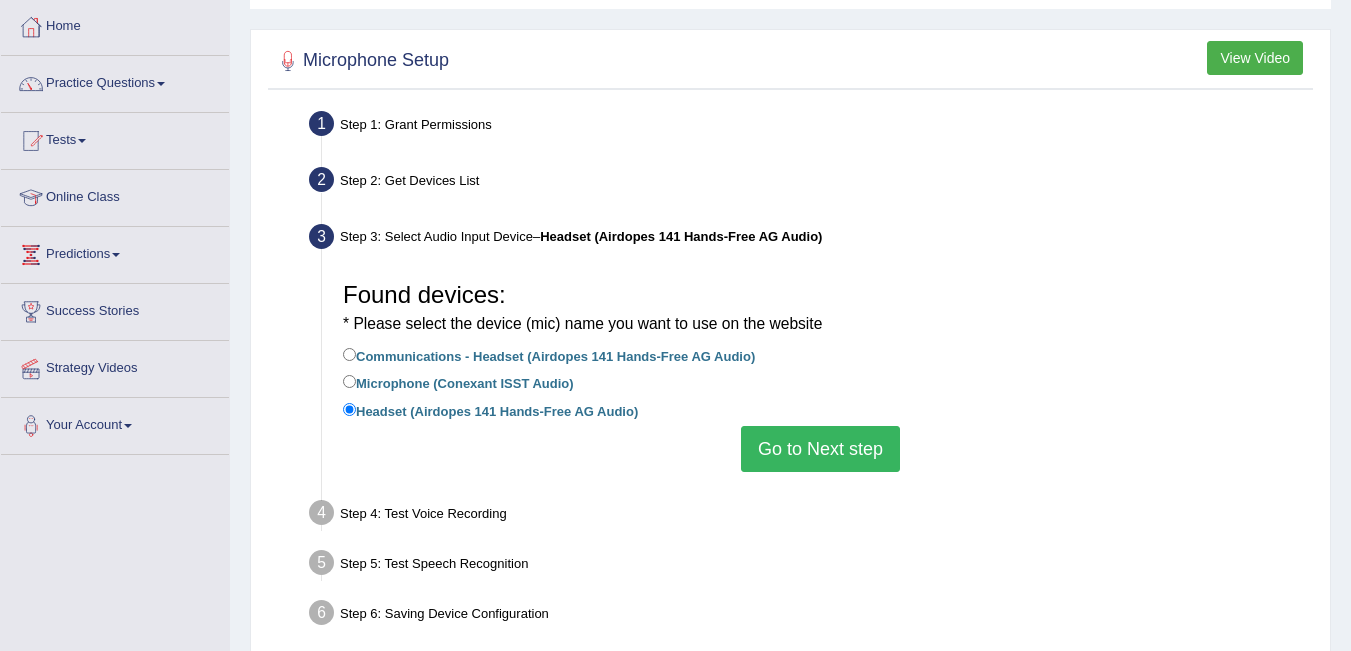 click on "Go to Next step" at bounding box center [820, 449] 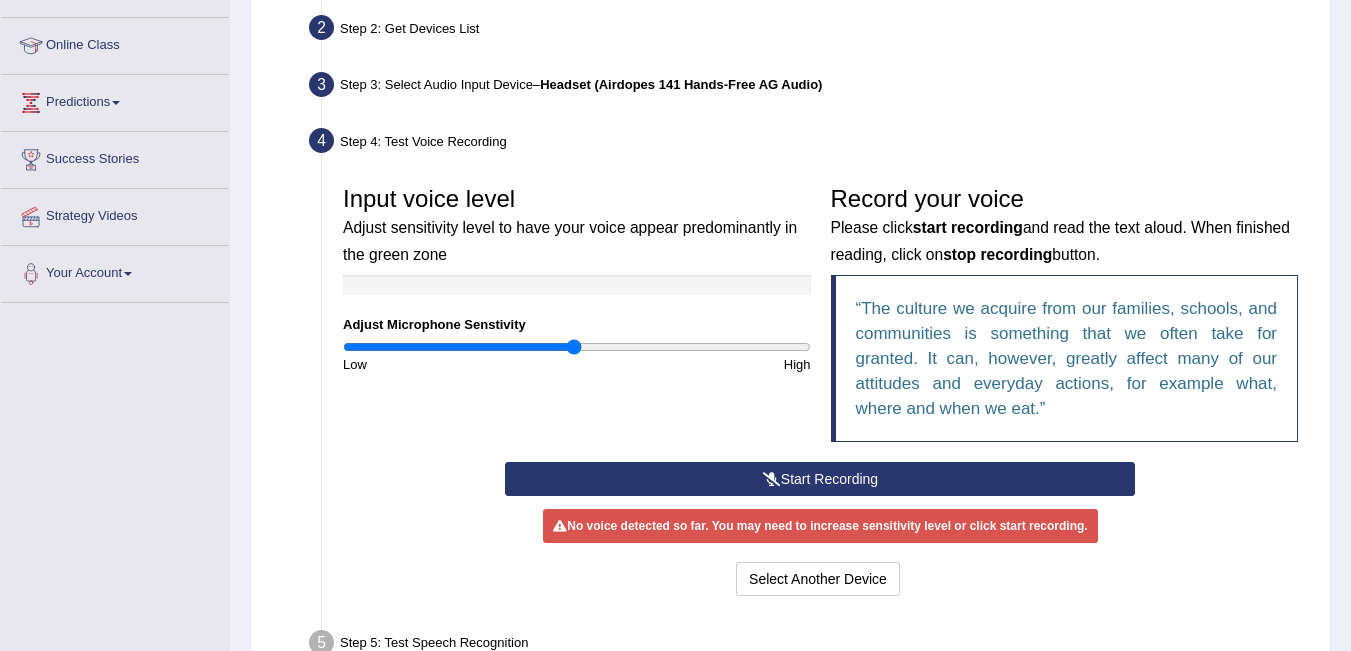 scroll, scrollTop: 300, scrollLeft: 0, axis: vertical 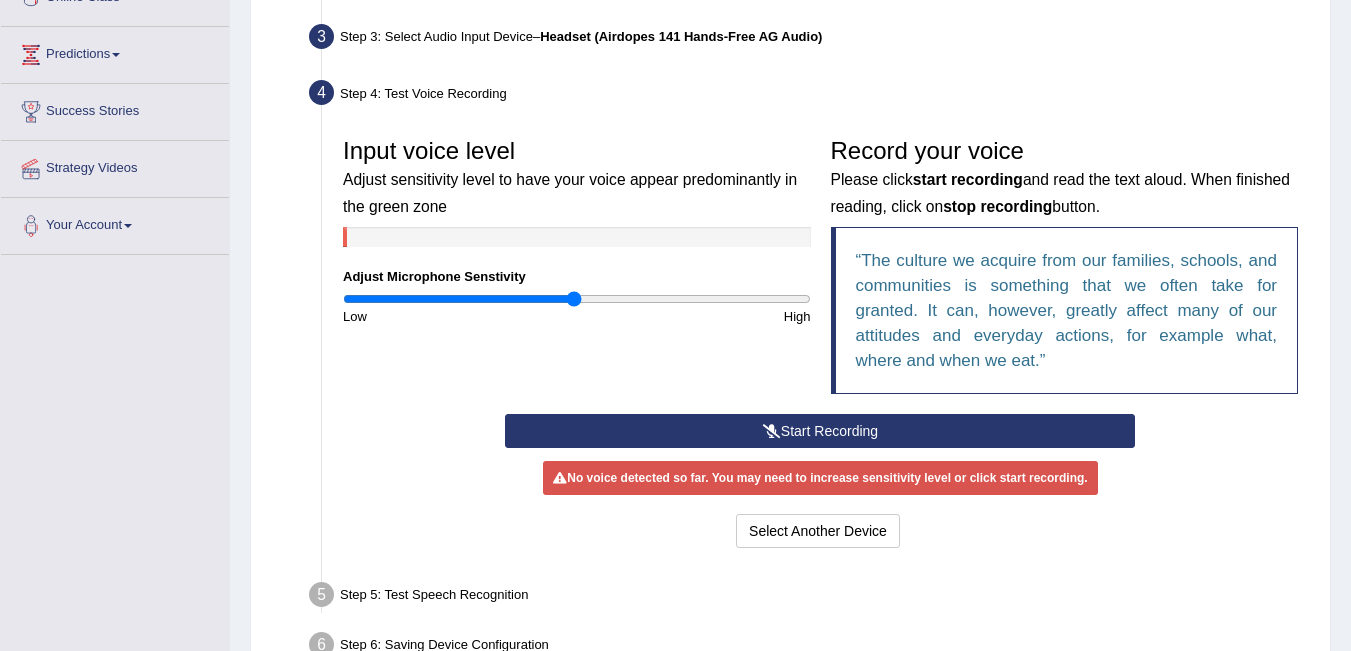 click on "Start Recording" at bounding box center (820, 431) 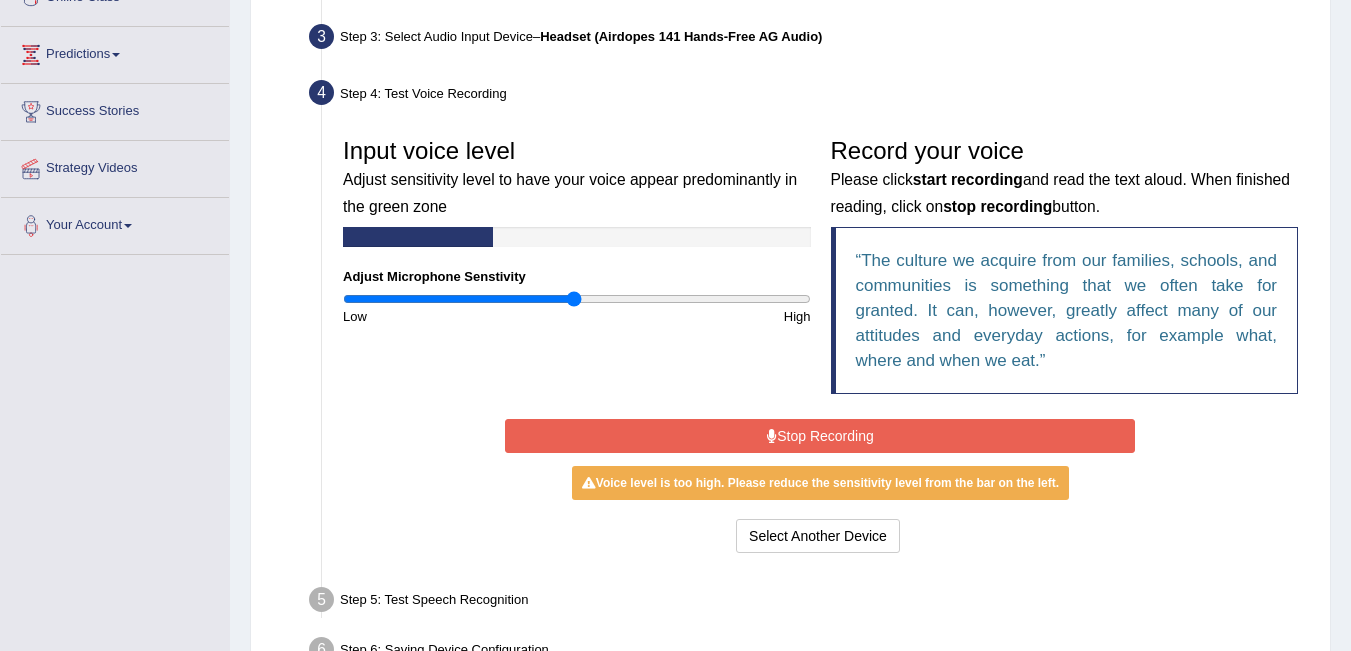 click on "Stop Recording" at bounding box center (820, 436) 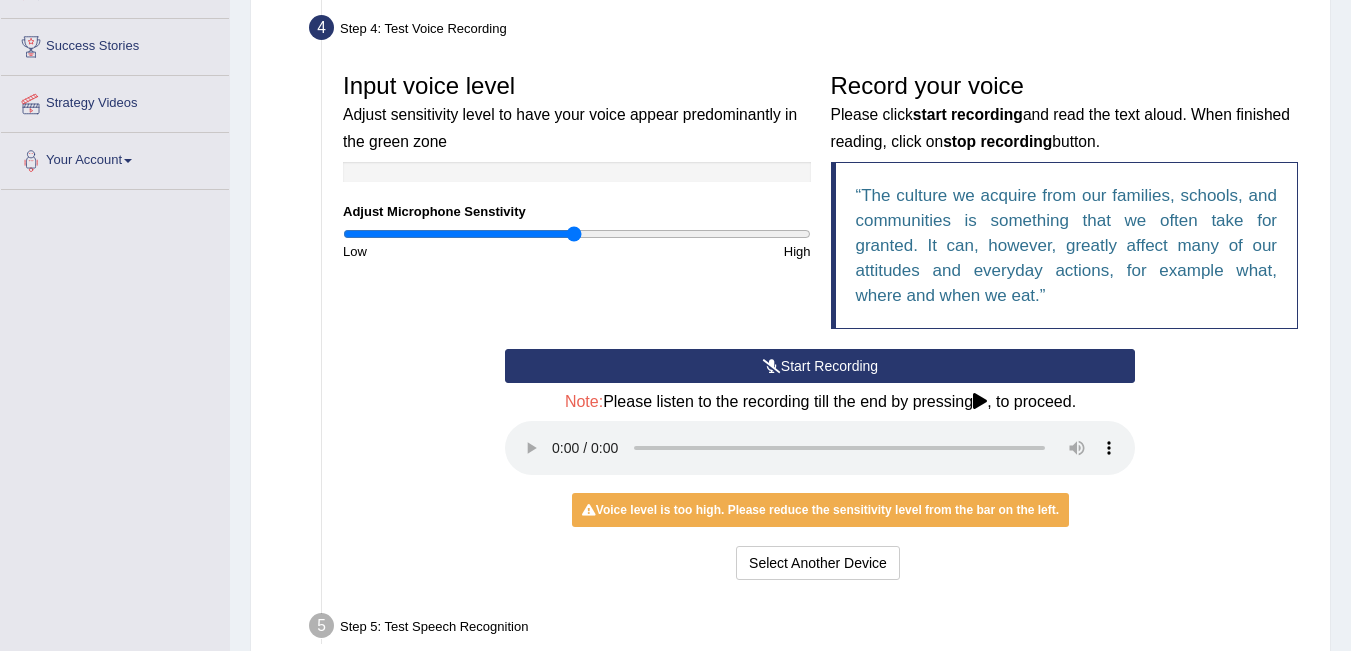 scroll, scrollTop: 400, scrollLeft: 0, axis: vertical 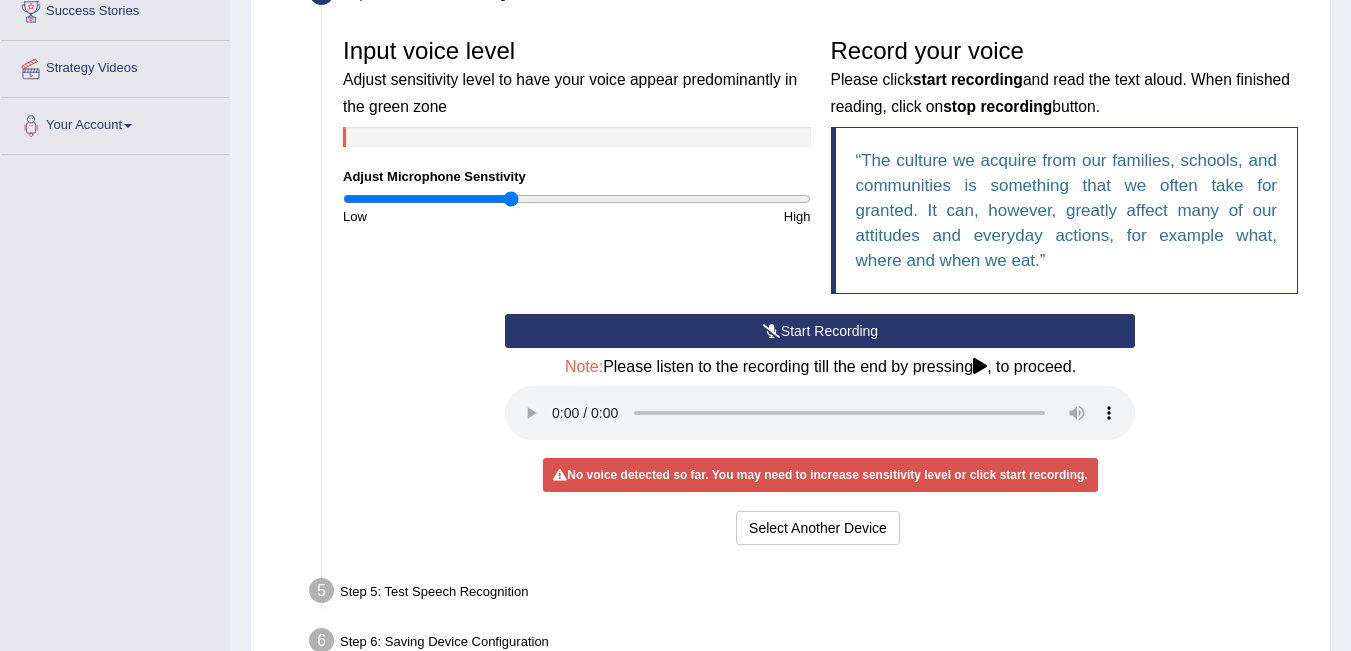 type on "0.72" 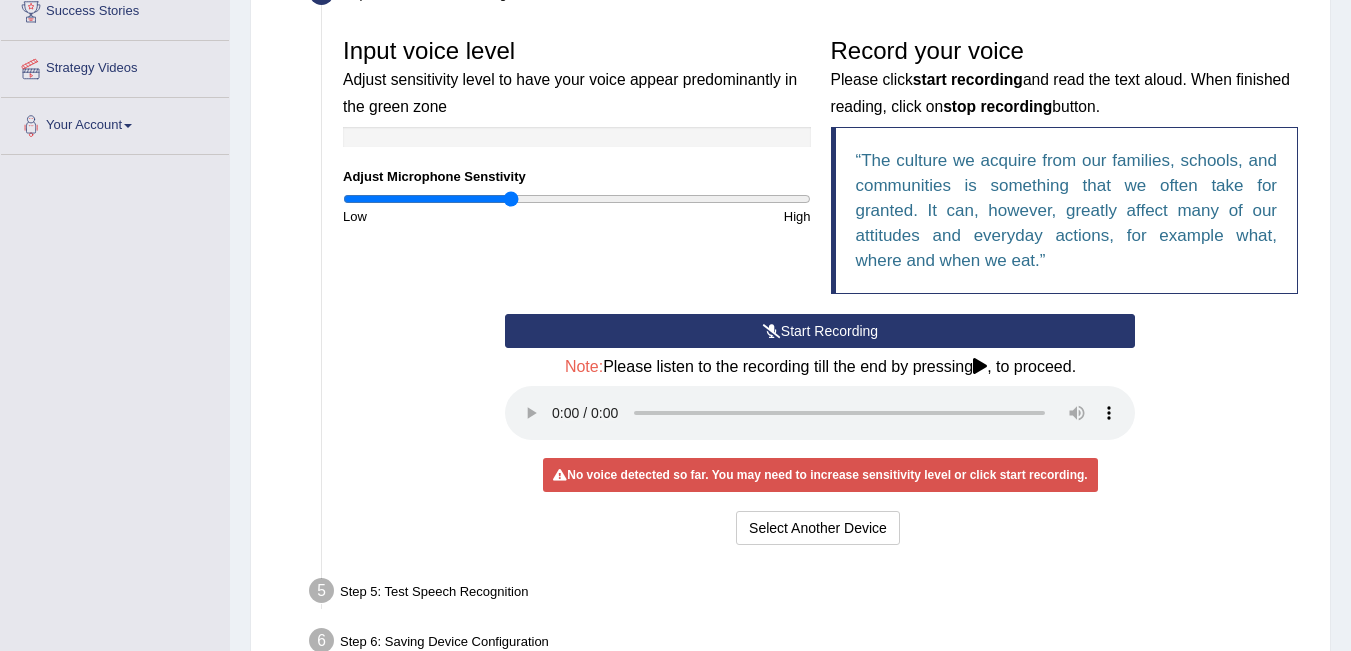 click on "Start Recording" at bounding box center [820, 331] 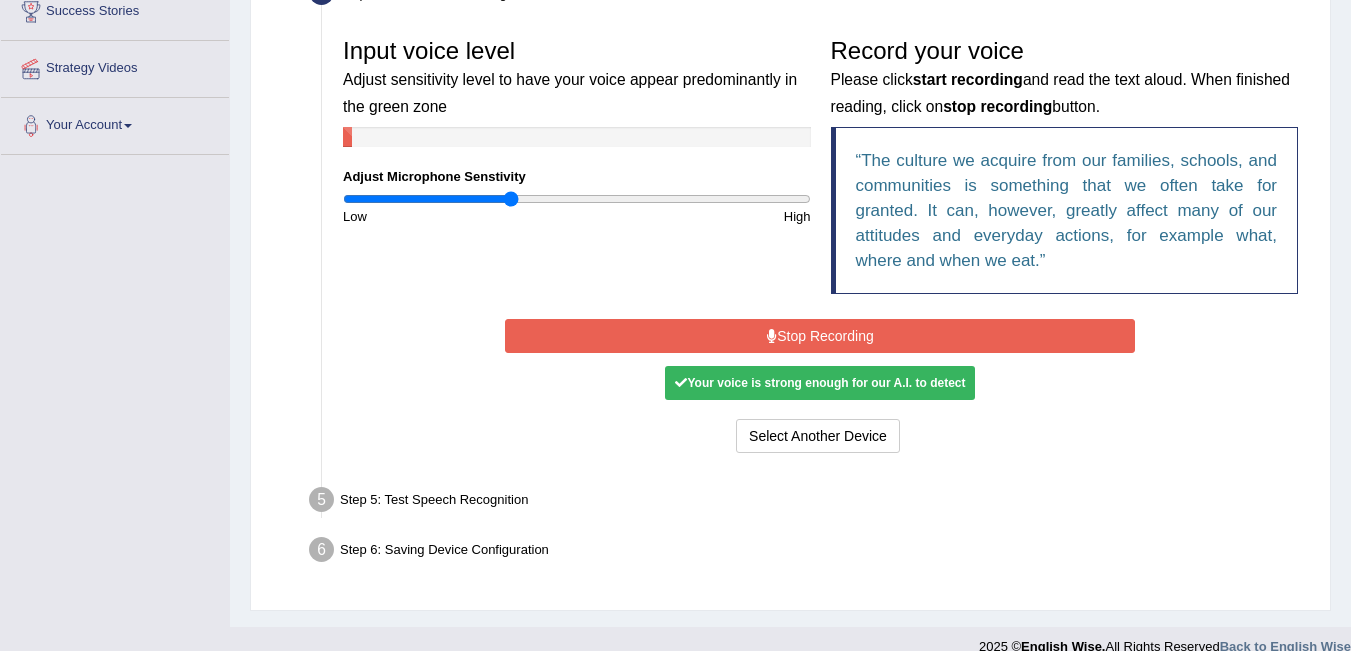 click on "Stop Recording" at bounding box center [820, 336] 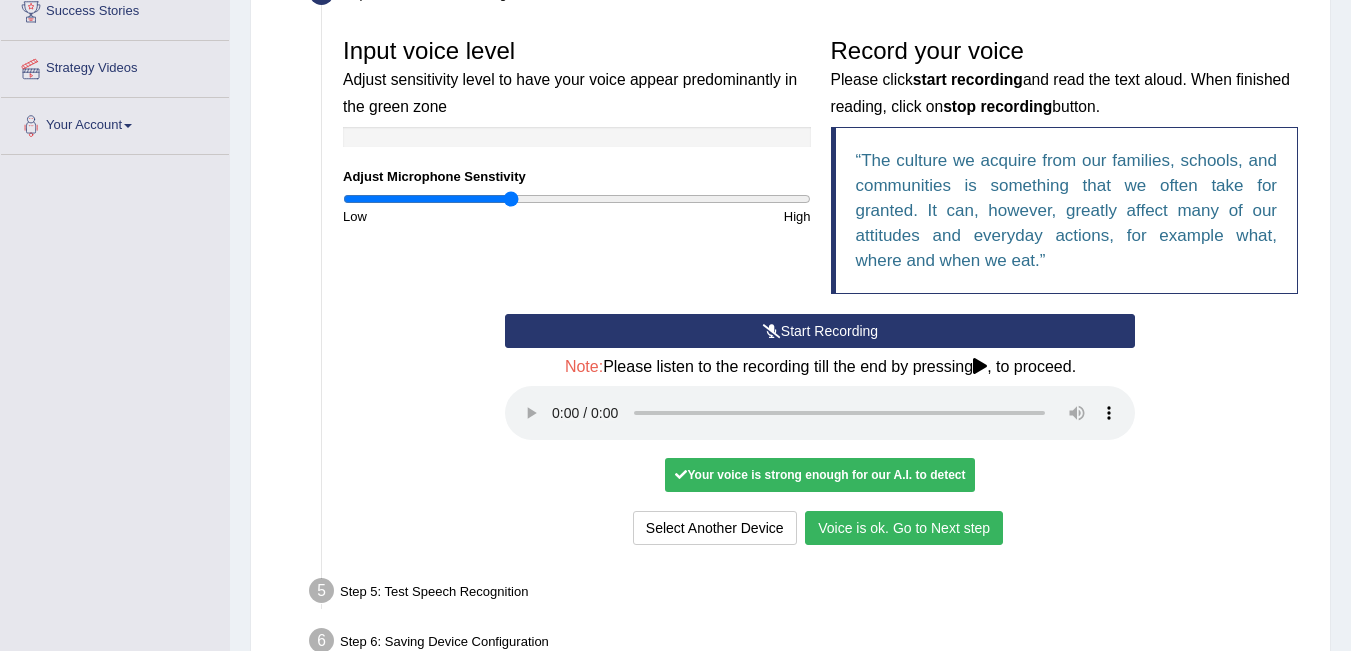 click on "Voice is ok. Go to Next step" at bounding box center (904, 528) 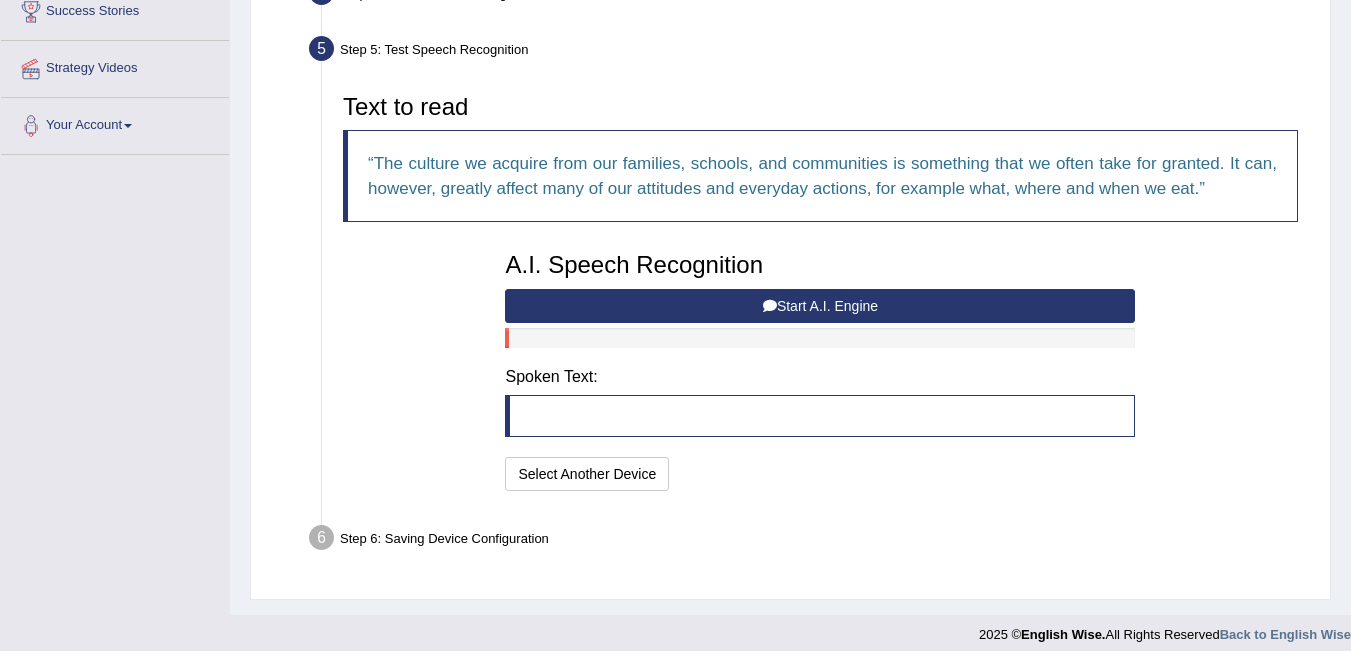 click on "Start A.I. Engine" at bounding box center (820, 306) 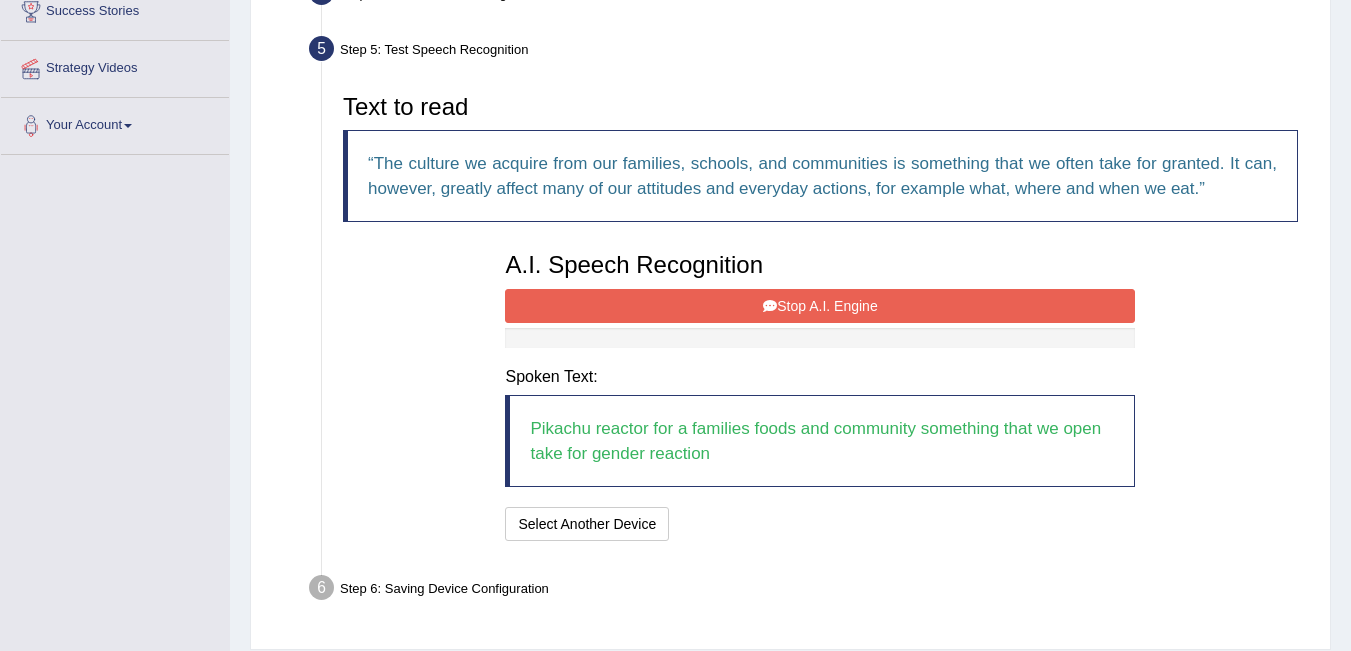 click on "Stop A.I. Engine" at bounding box center [820, 306] 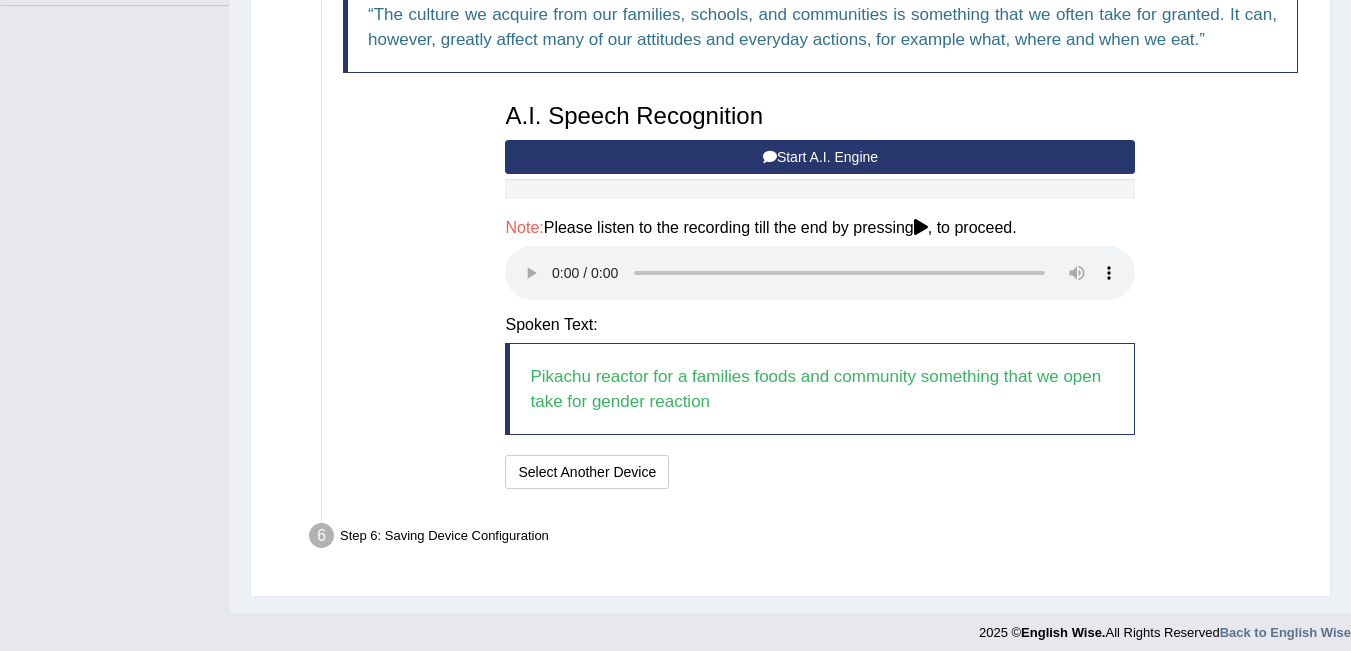 scroll, scrollTop: 561, scrollLeft: 0, axis: vertical 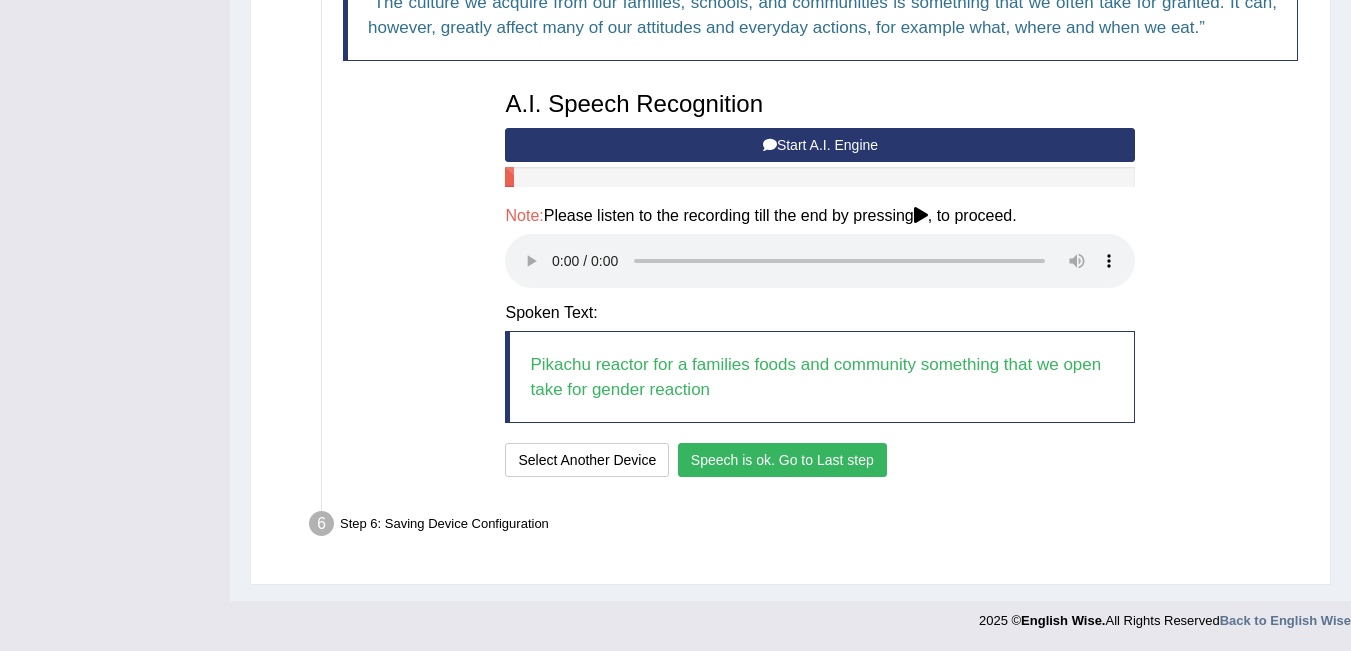 click on "Speech is ok. Go to Last step" at bounding box center [782, 460] 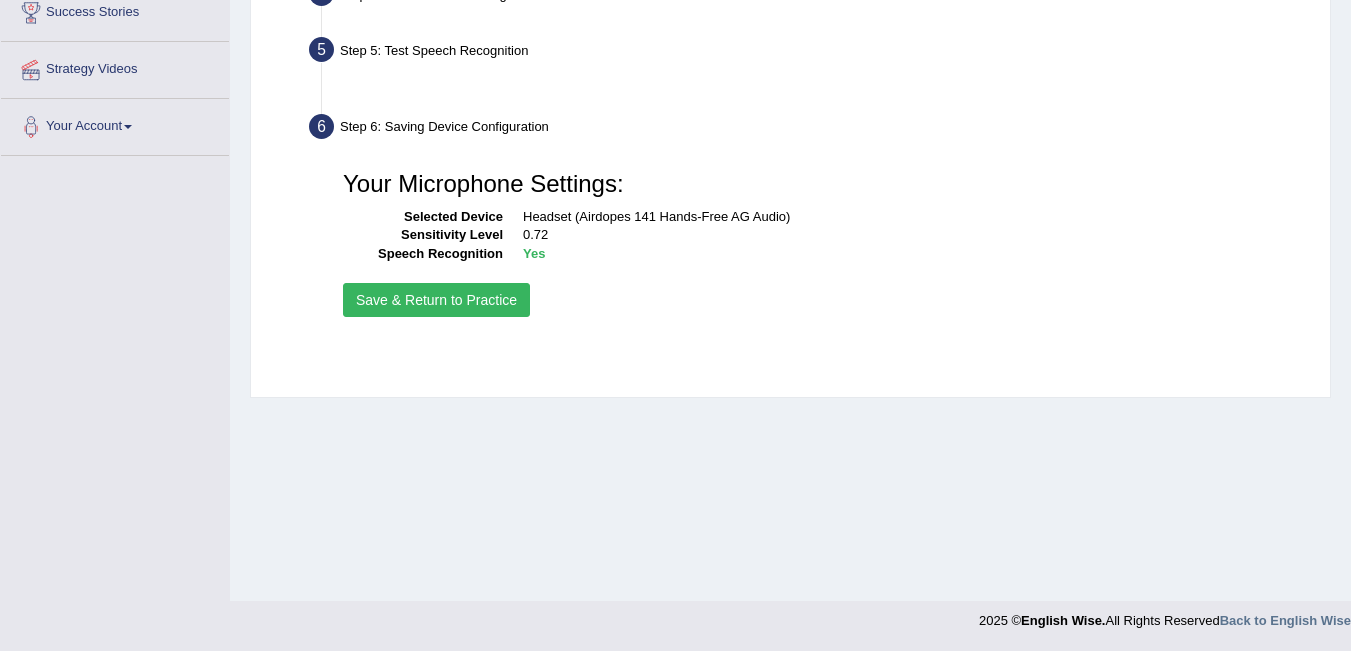 scroll, scrollTop: 399, scrollLeft: 0, axis: vertical 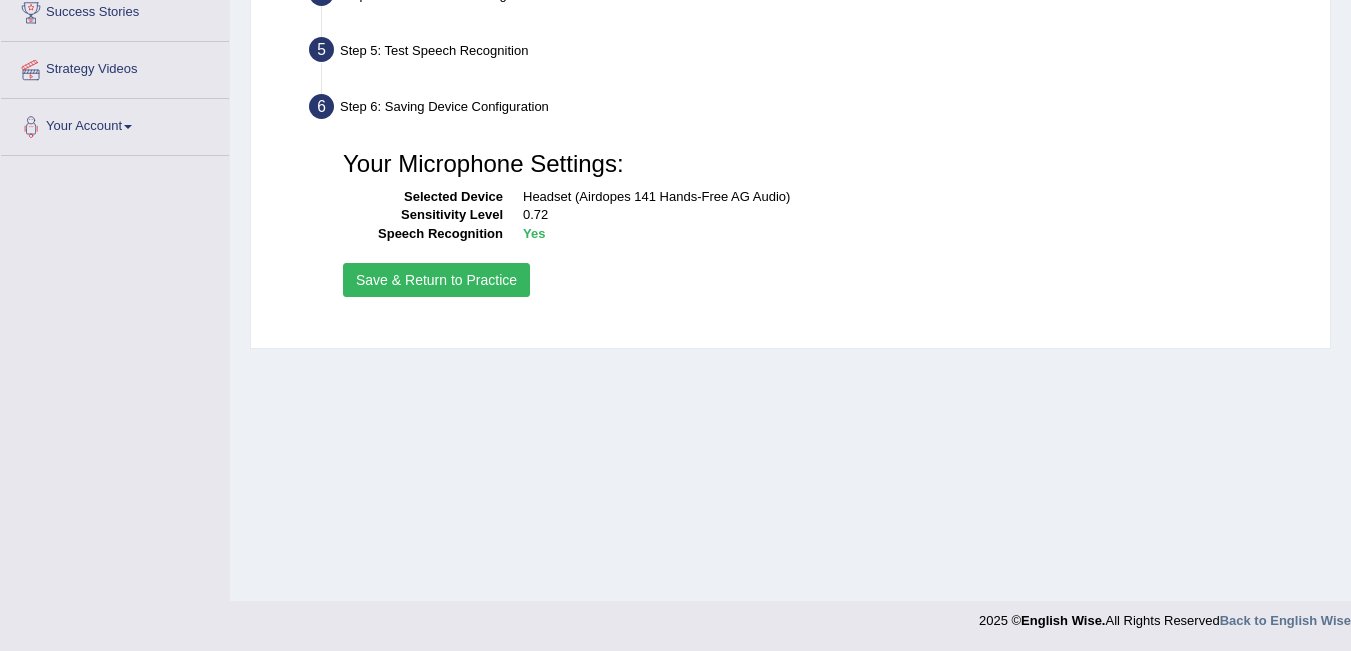 click on "Save & Return to Practice" at bounding box center (436, 280) 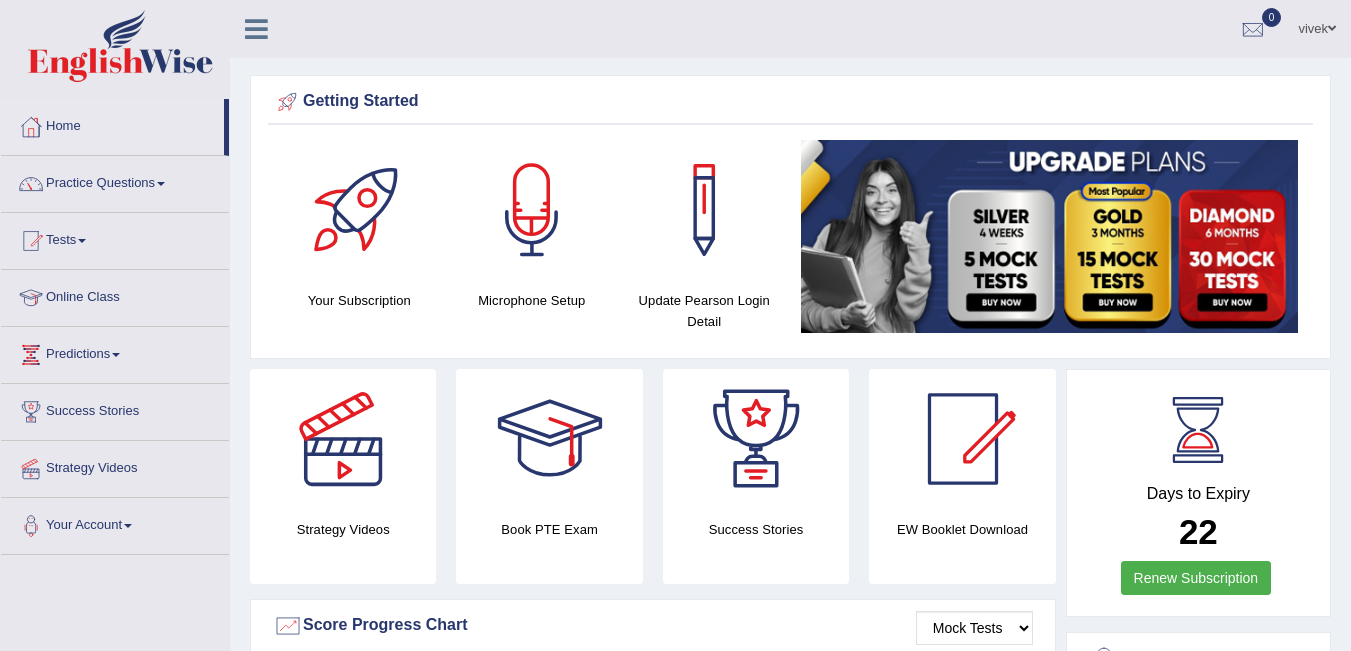 scroll, scrollTop: 0, scrollLeft: 0, axis: both 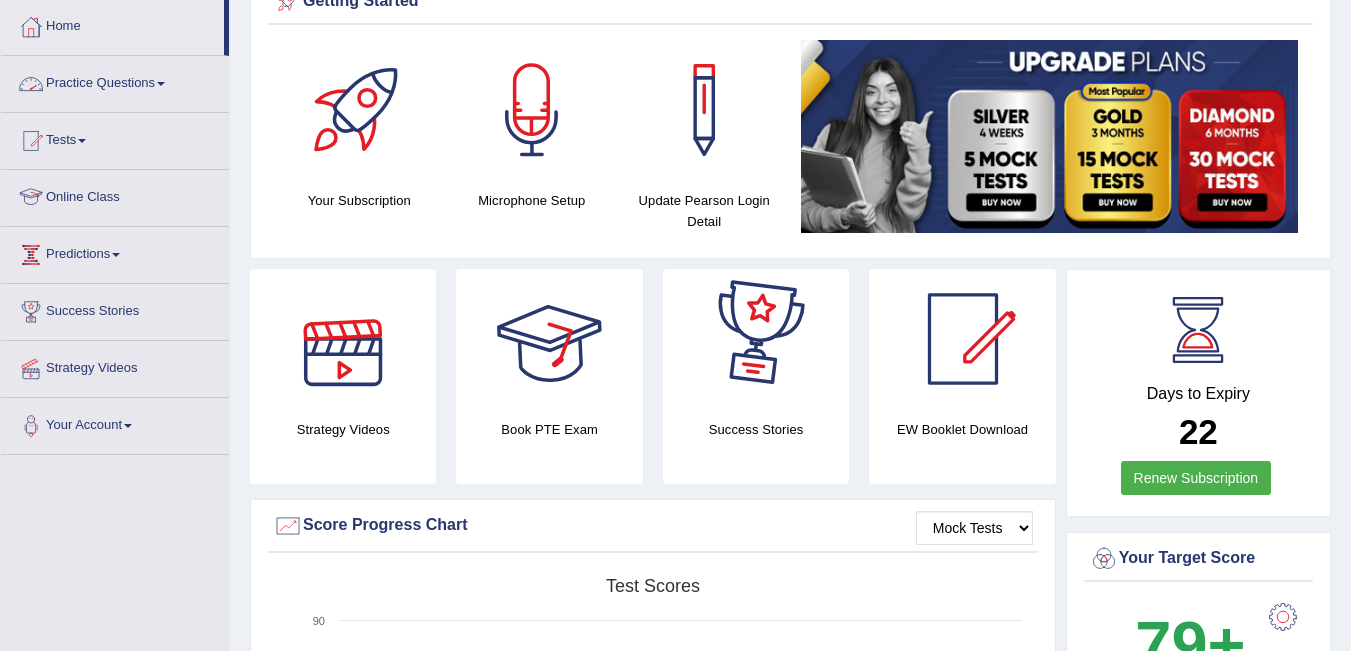 click on "Practice Questions" at bounding box center [115, 81] 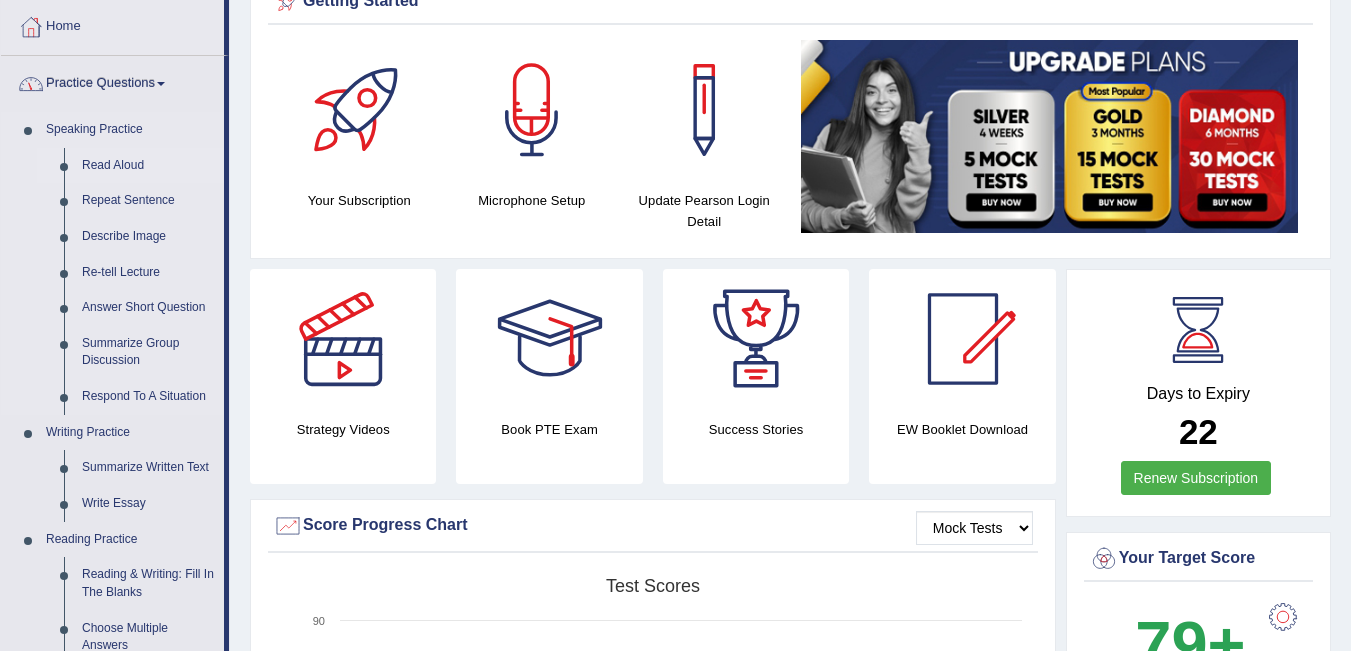 click on "Read Aloud" at bounding box center (148, 166) 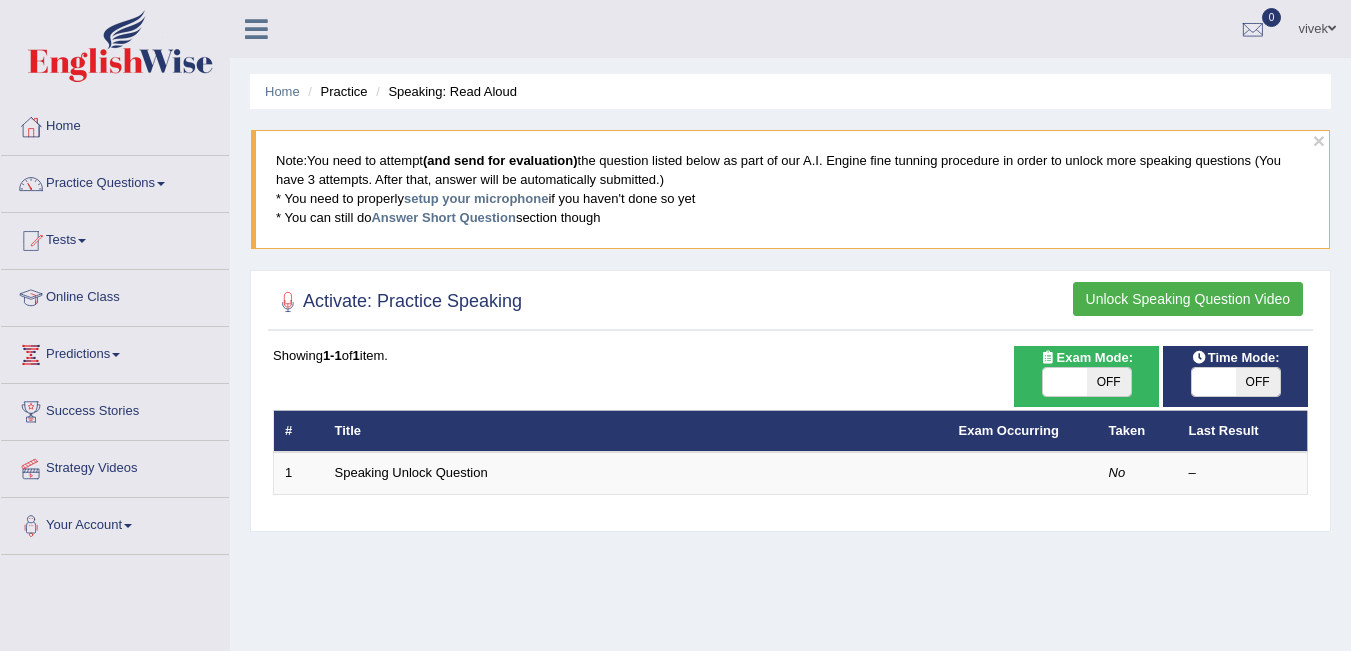 scroll, scrollTop: 100, scrollLeft: 0, axis: vertical 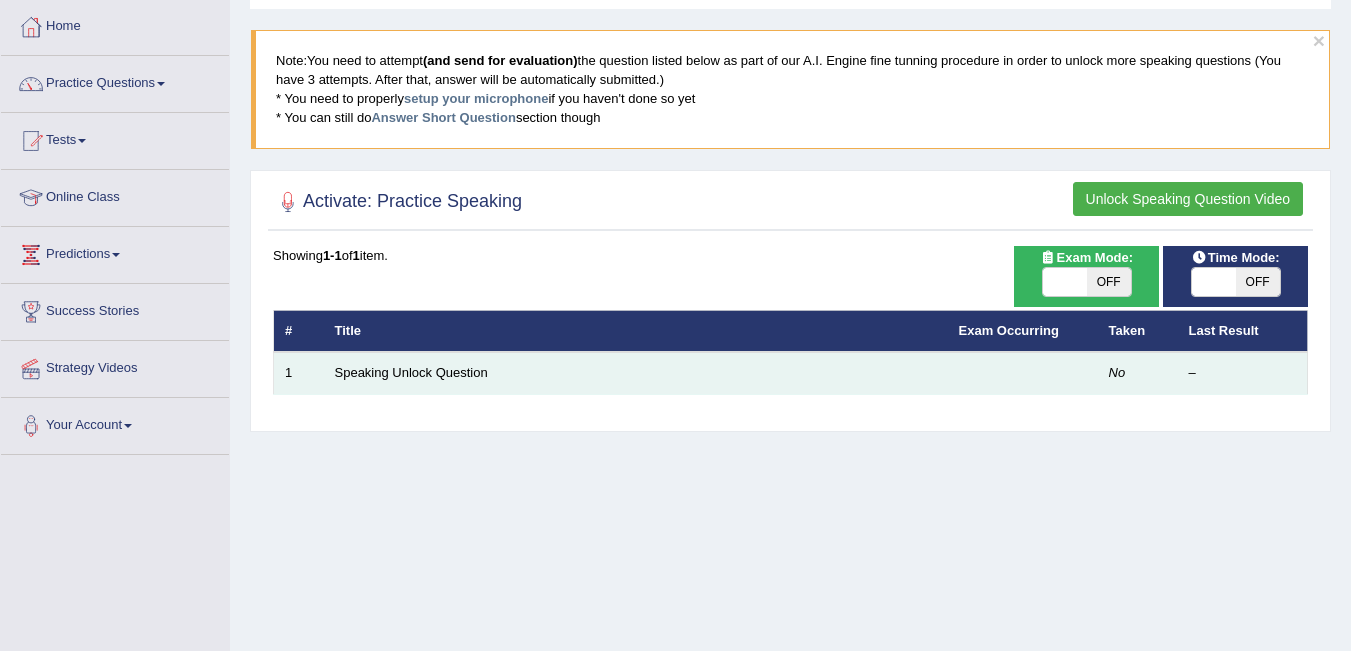 click on "Speaking Unlock Question" at bounding box center [636, 373] 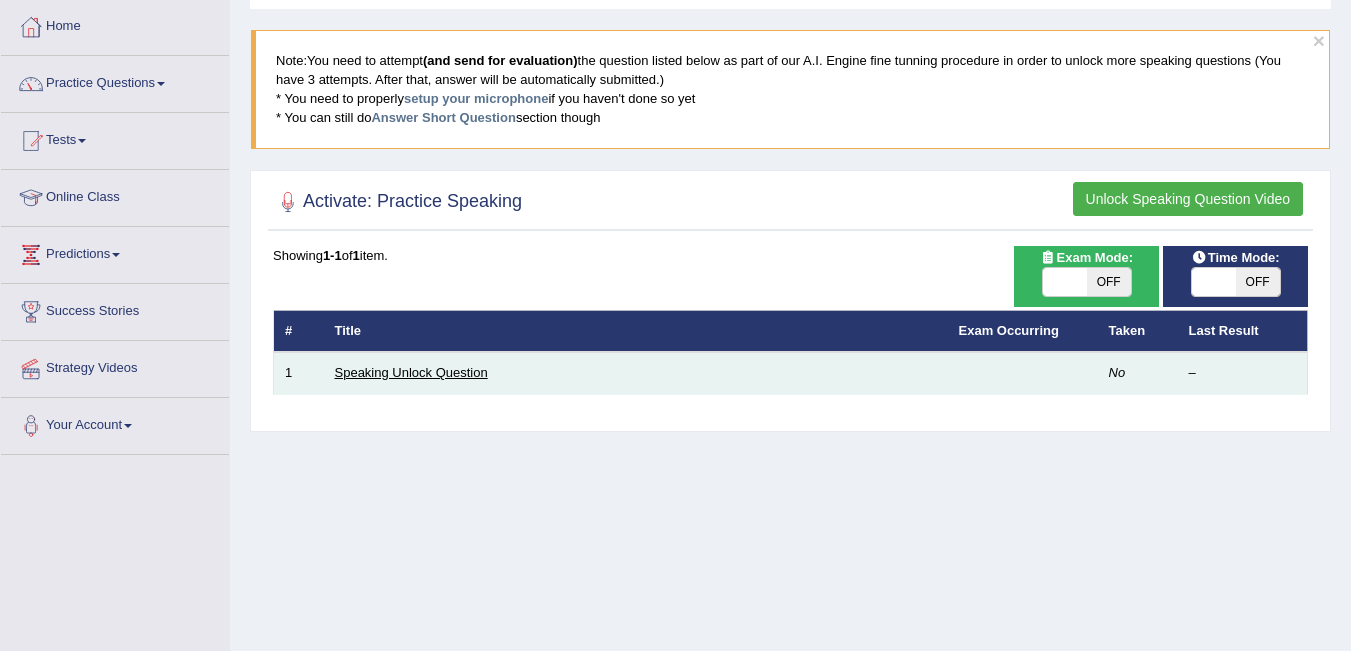 click on "Speaking Unlock Question" at bounding box center [411, 372] 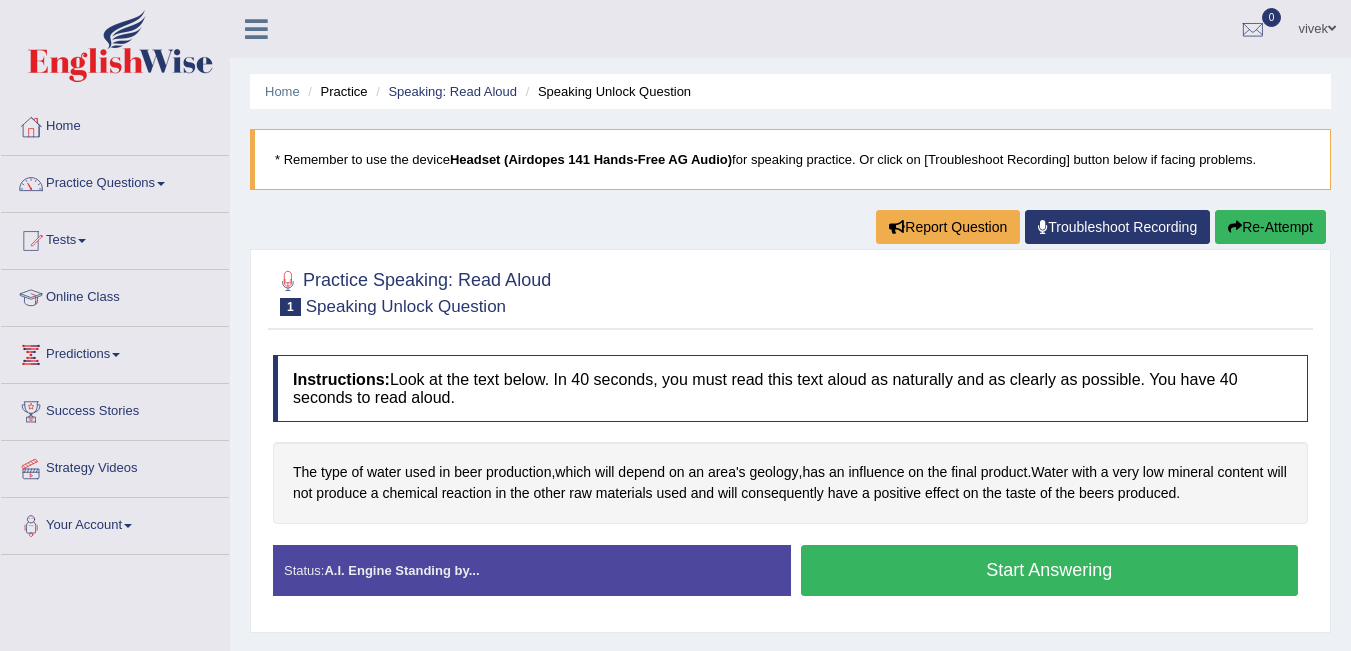 scroll, scrollTop: 100, scrollLeft: 0, axis: vertical 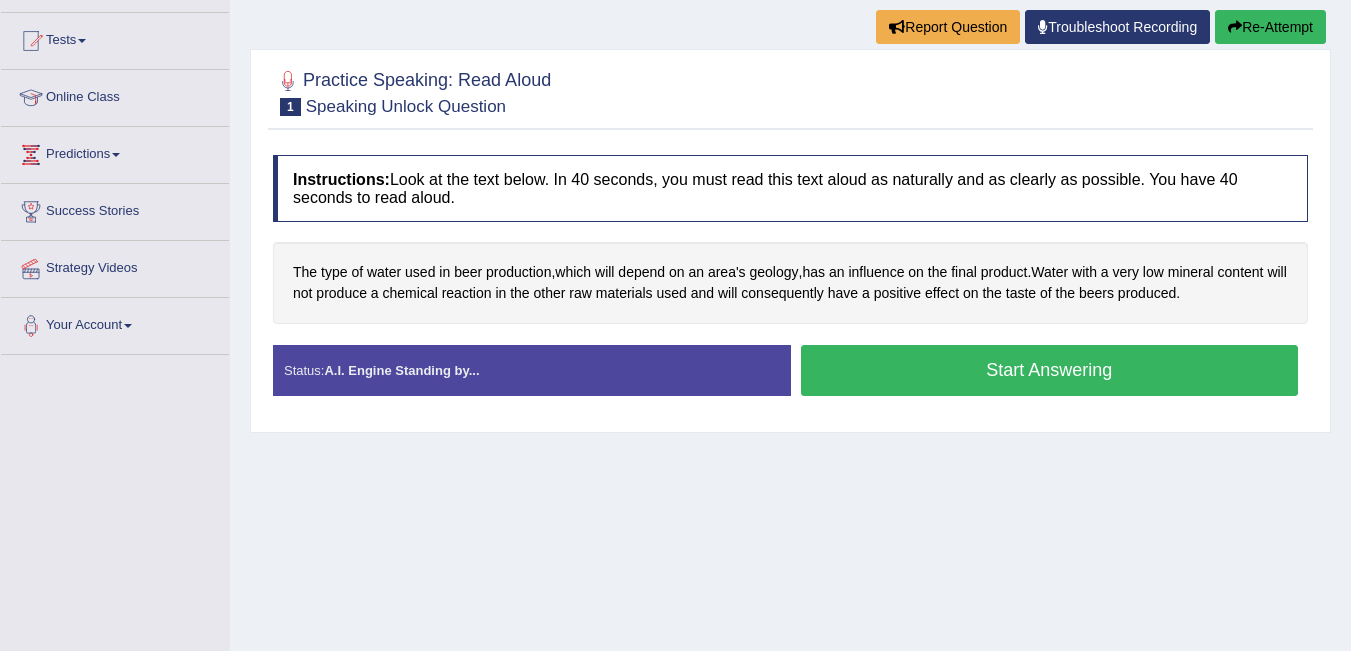 click on "Start Answering" at bounding box center [1050, 370] 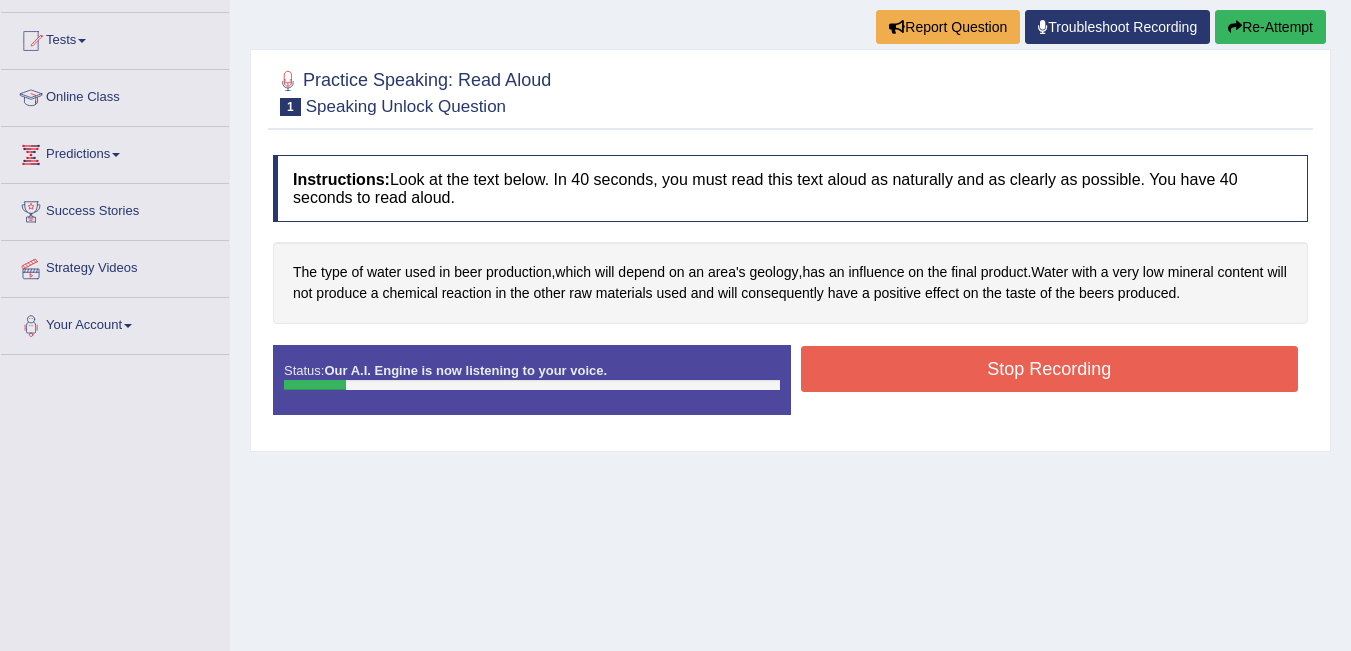 click on "Stop Recording" at bounding box center (1050, 369) 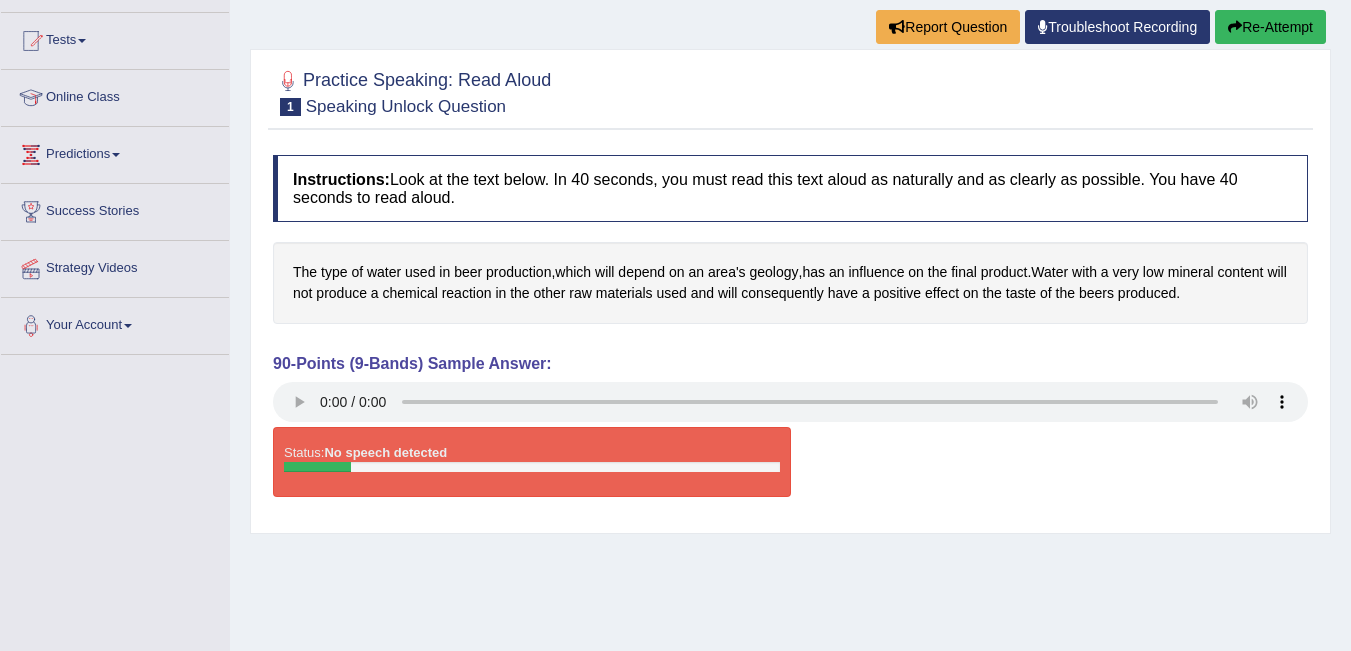 click at bounding box center (1235, 27) 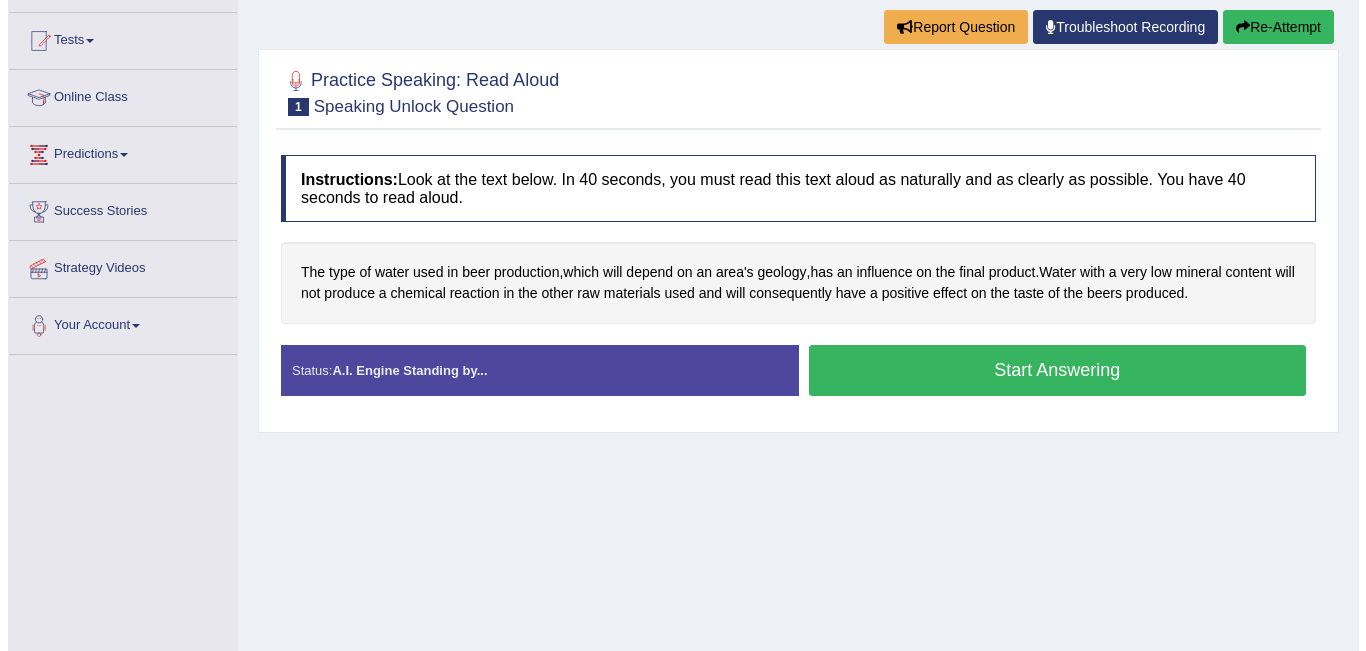 scroll, scrollTop: 0, scrollLeft: 0, axis: both 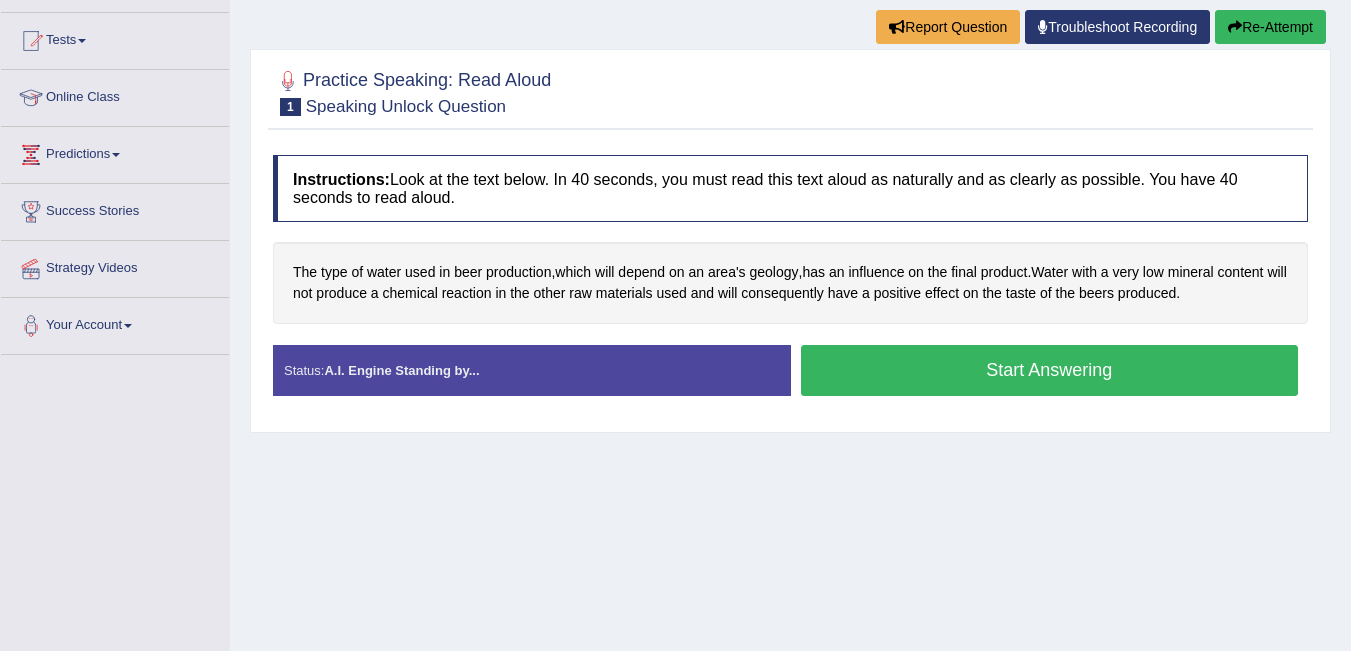 click on "Start Answering" at bounding box center (1050, 370) 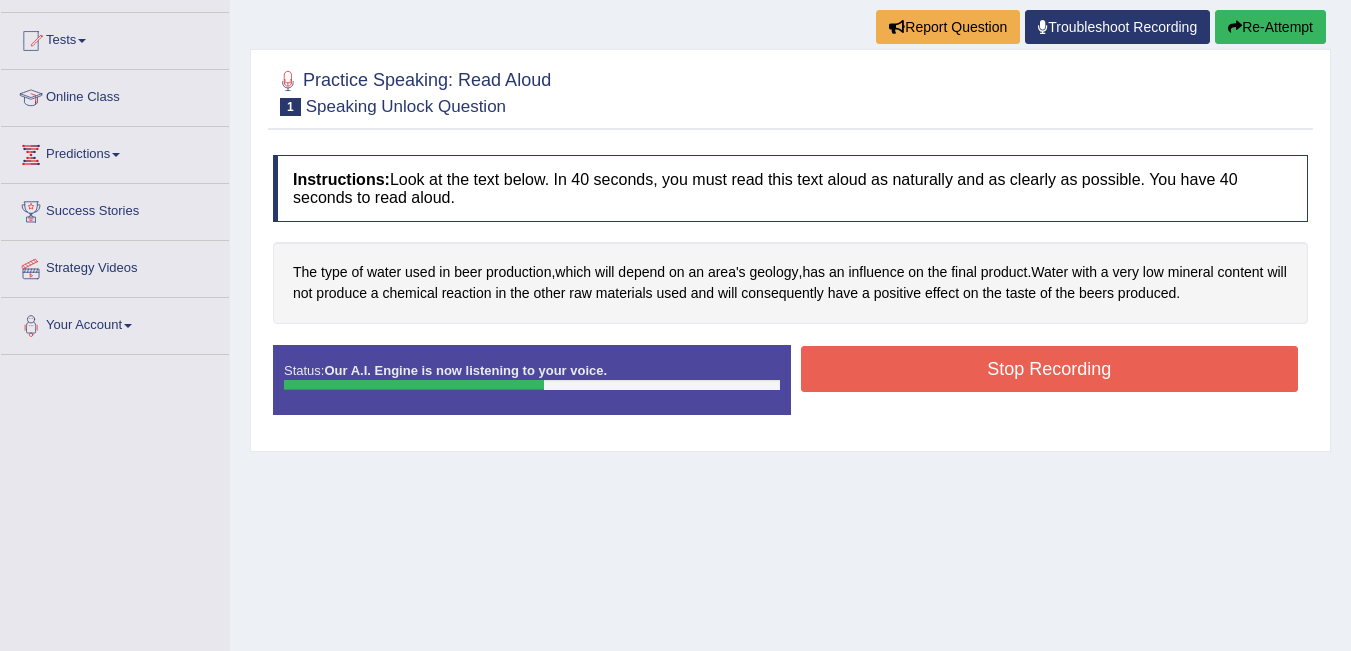click on "Stop Recording" at bounding box center (1050, 369) 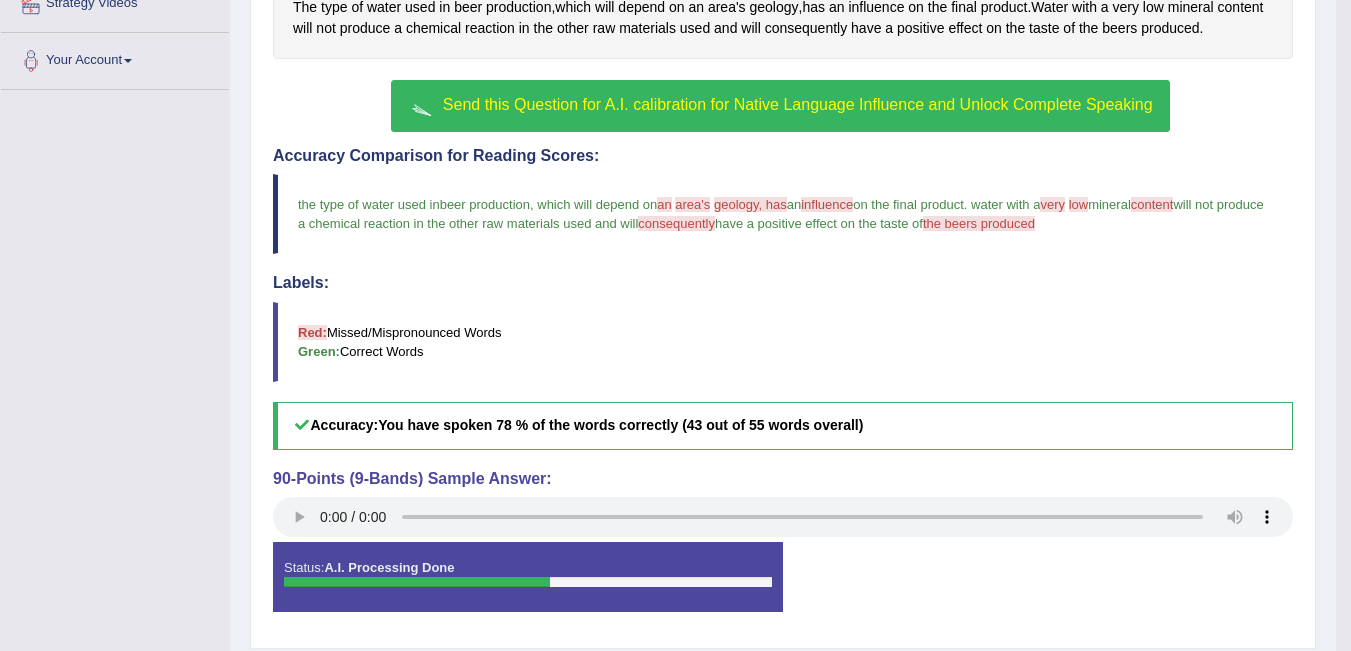scroll, scrollTop: 500, scrollLeft: 0, axis: vertical 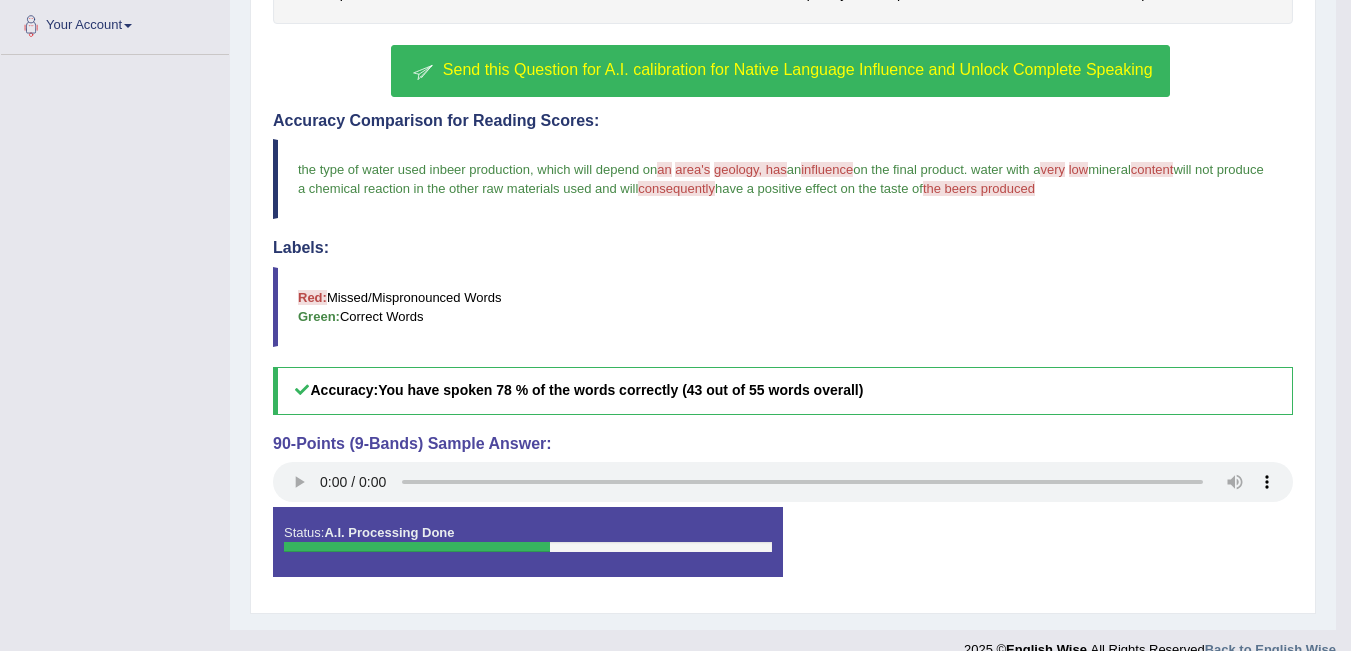 click on "consequently" at bounding box center (676, 188) 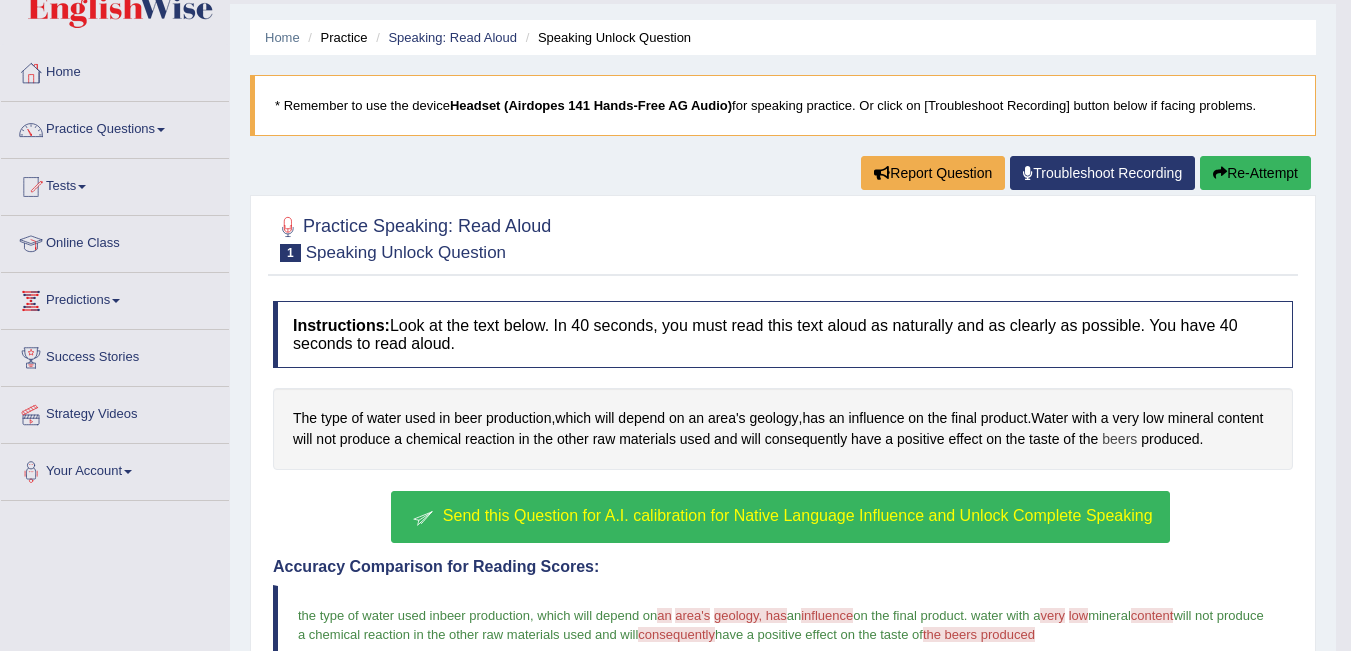 scroll, scrollTop: 0, scrollLeft: 0, axis: both 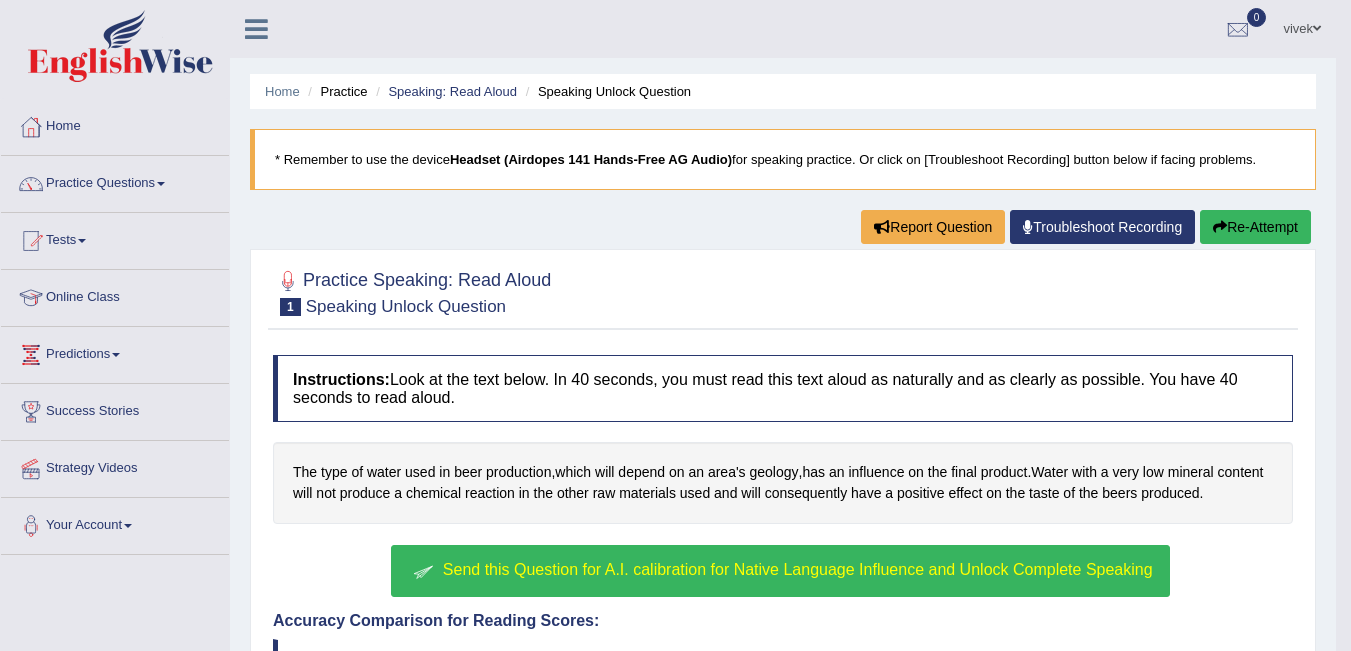 click on "Re-Attempt" at bounding box center [1255, 227] 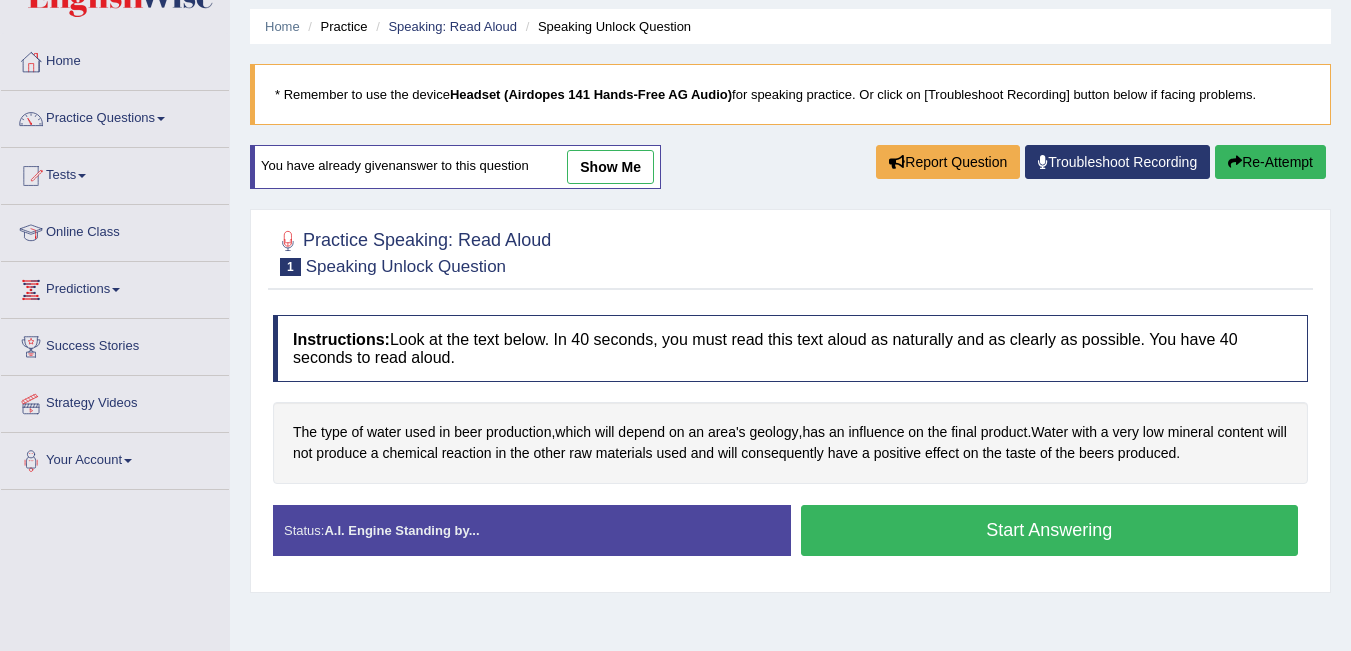 scroll, scrollTop: 200, scrollLeft: 0, axis: vertical 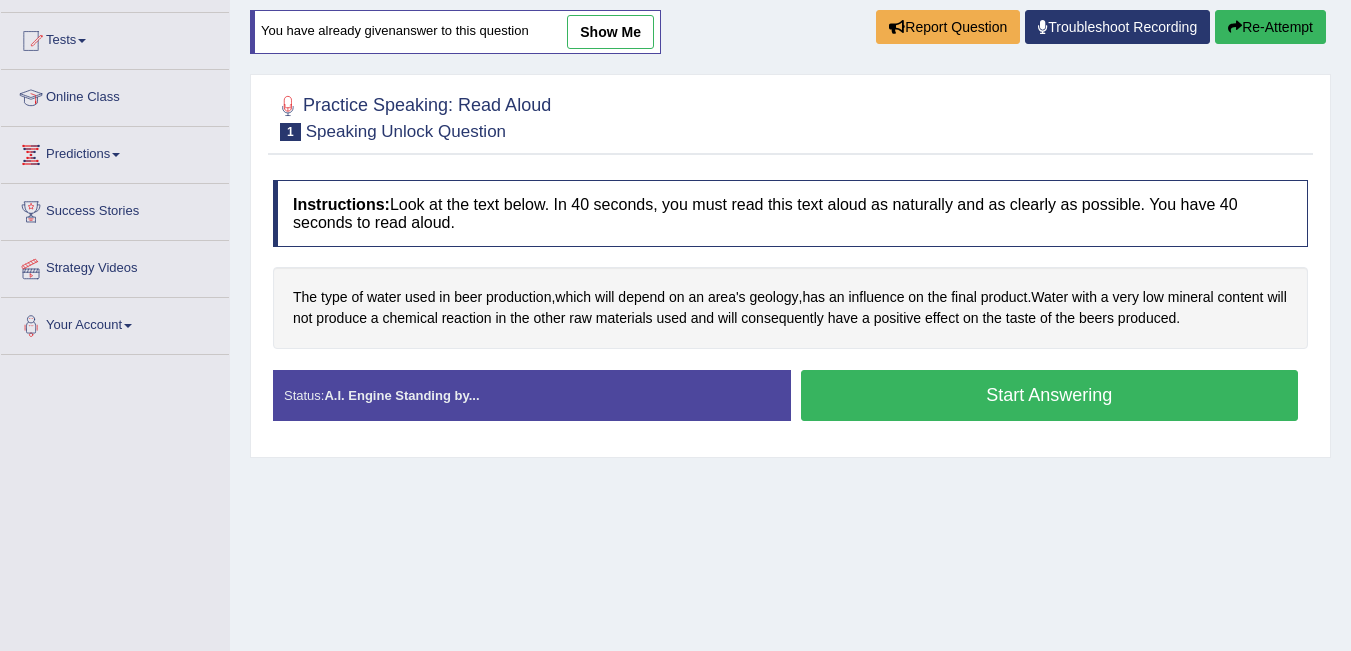 click on "Start Answering" at bounding box center [1050, 395] 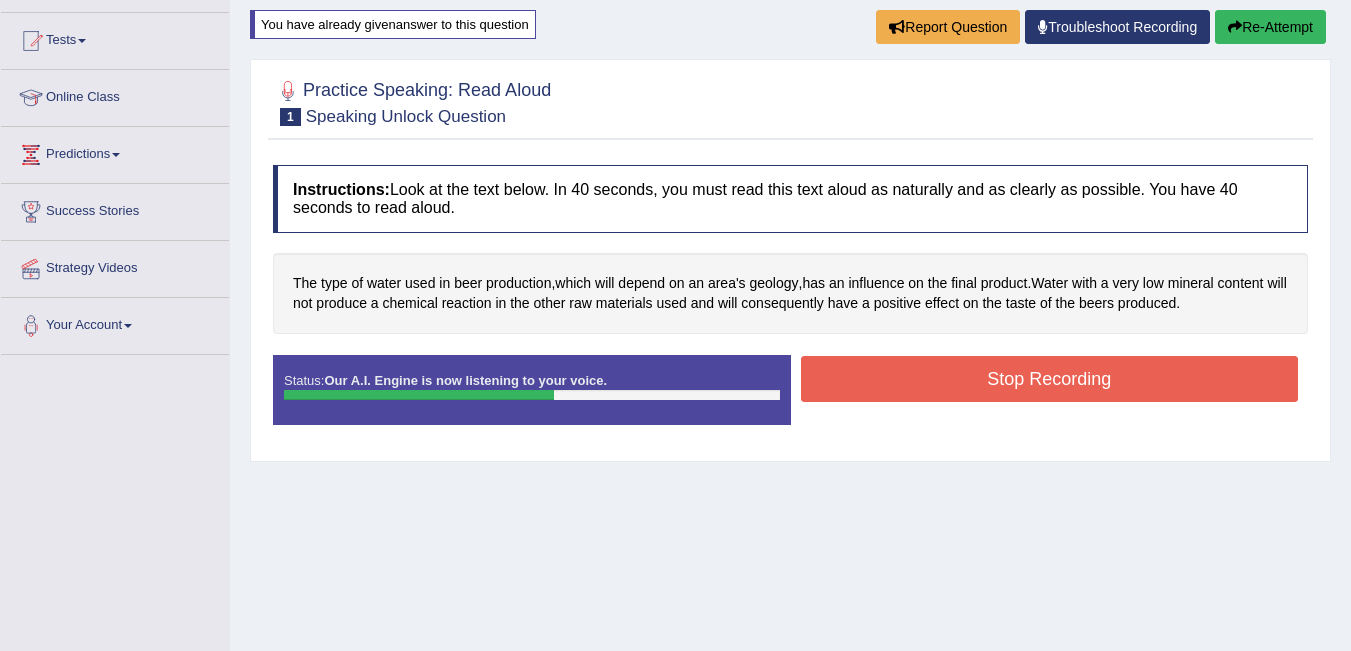 click on "Stop Recording" at bounding box center (1050, 379) 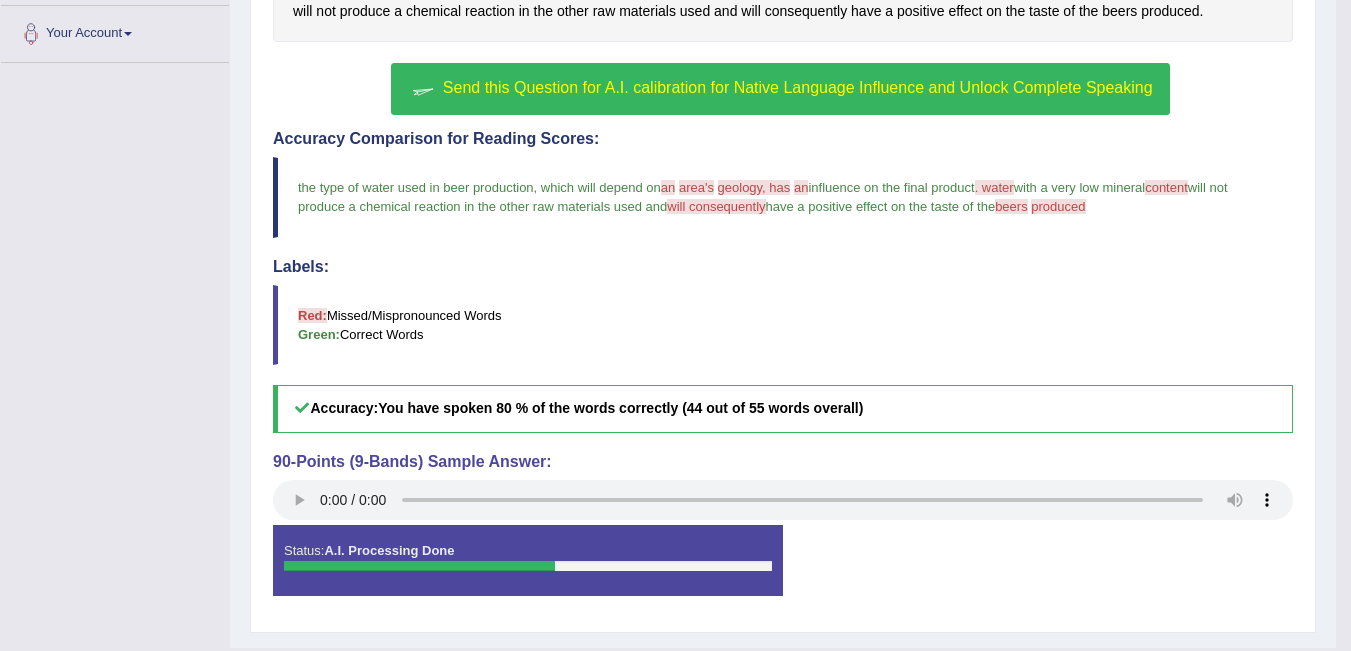 scroll, scrollTop: 500, scrollLeft: 0, axis: vertical 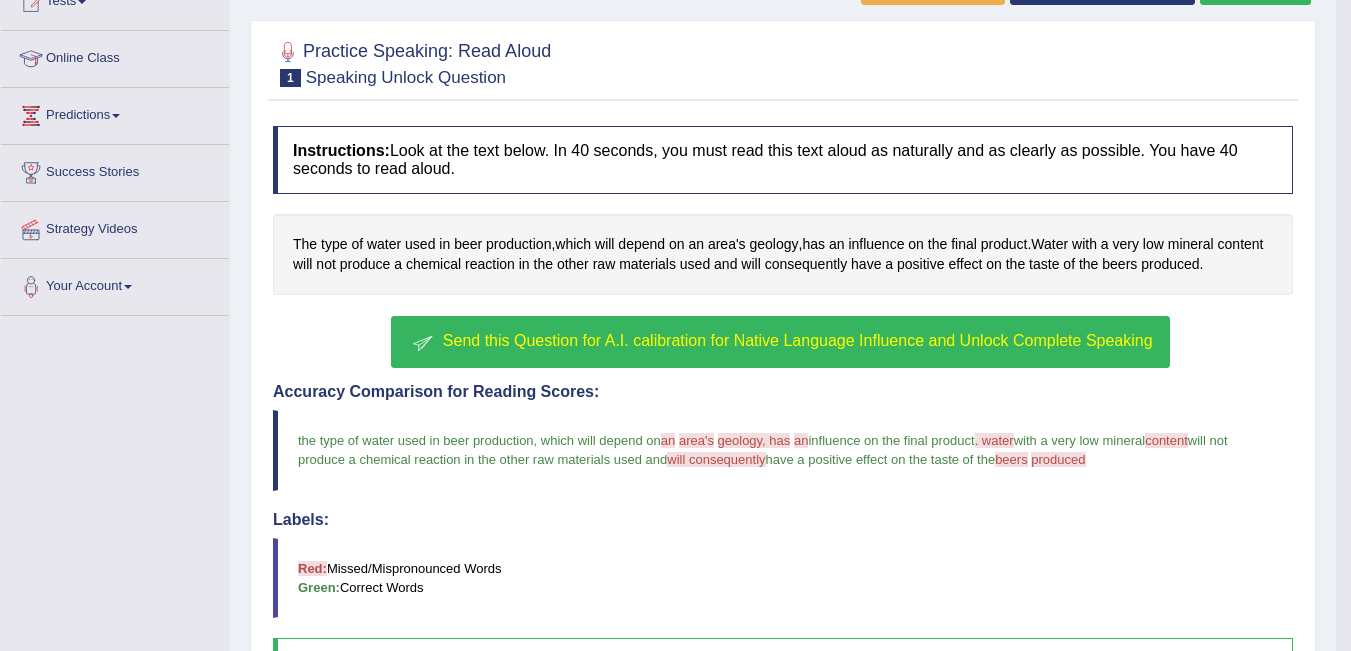 click on "Send this Question for A.I. calibration for Native Language Influence and Unlock Complete Speaking" at bounding box center [780, 342] 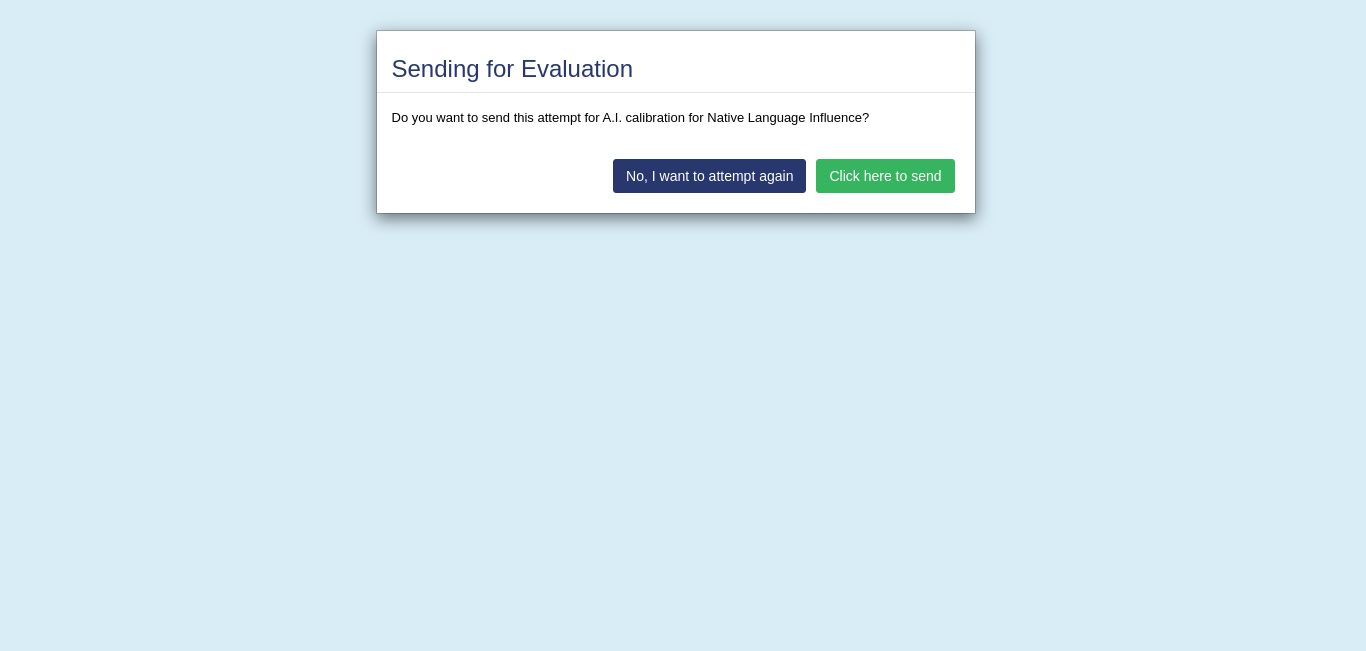 click on "No, I want to attempt again" at bounding box center [709, 176] 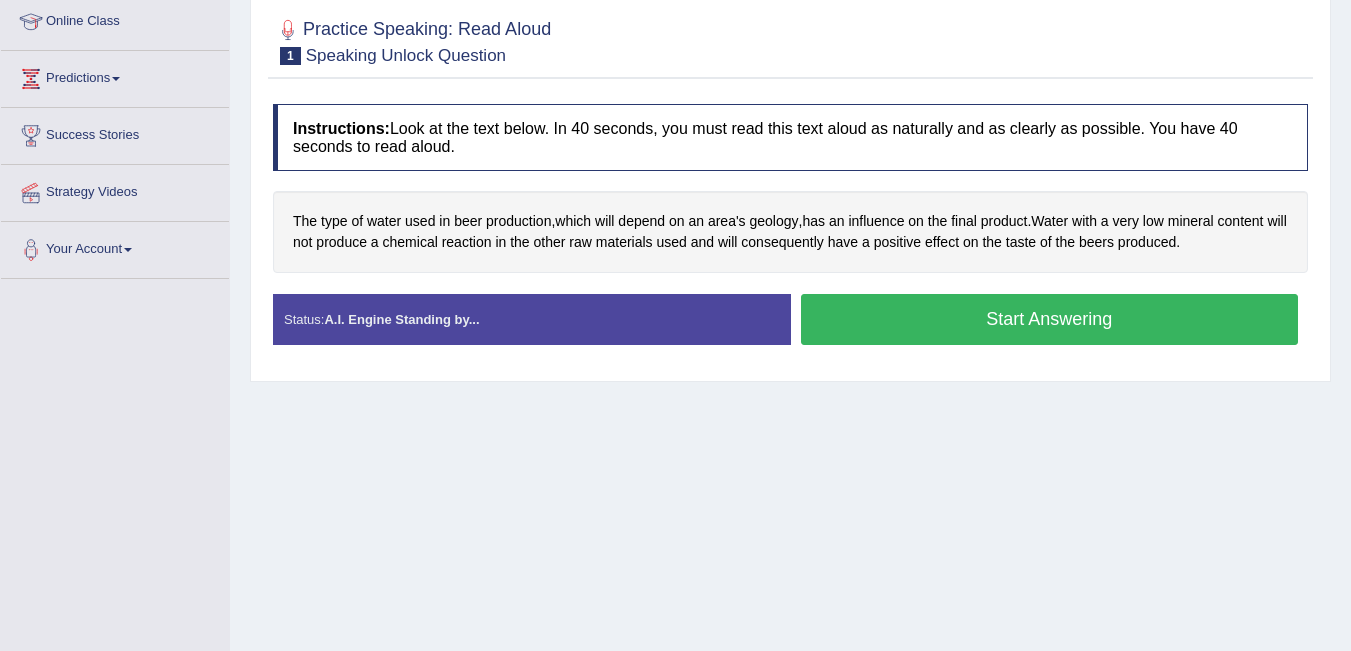 scroll, scrollTop: 239, scrollLeft: 0, axis: vertical 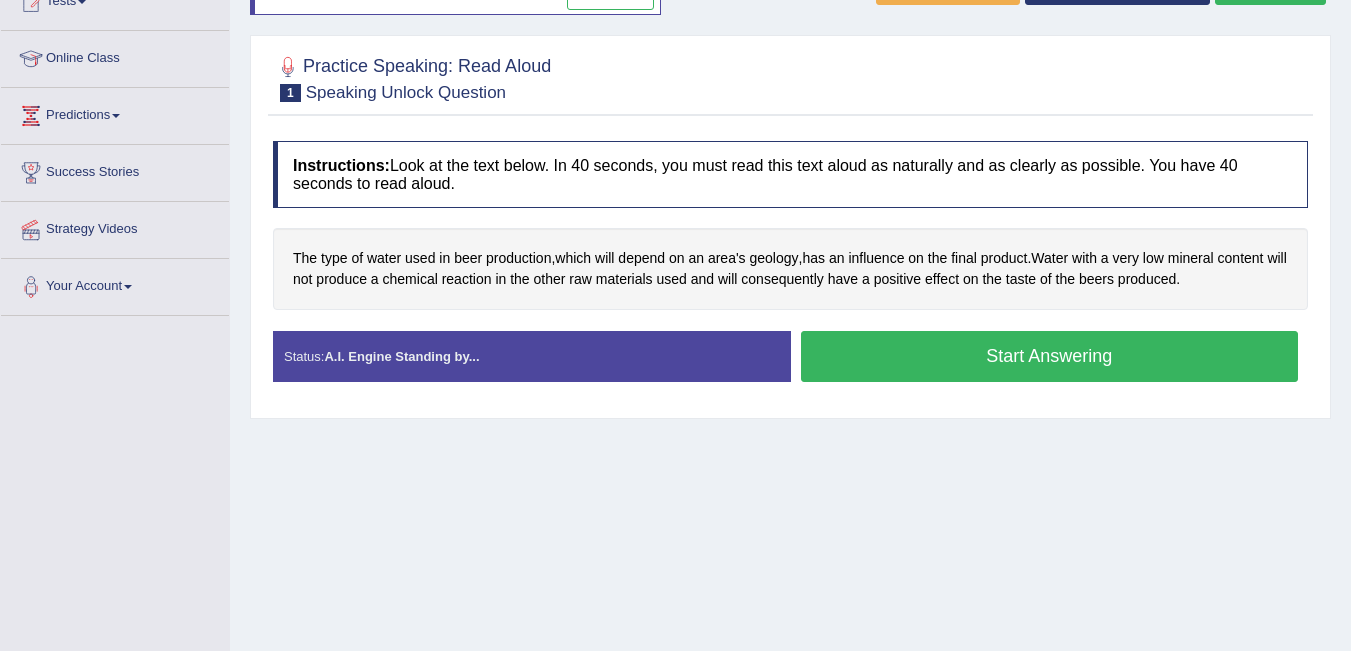 click on "Start Answering" at bounding box center [1050, 356] 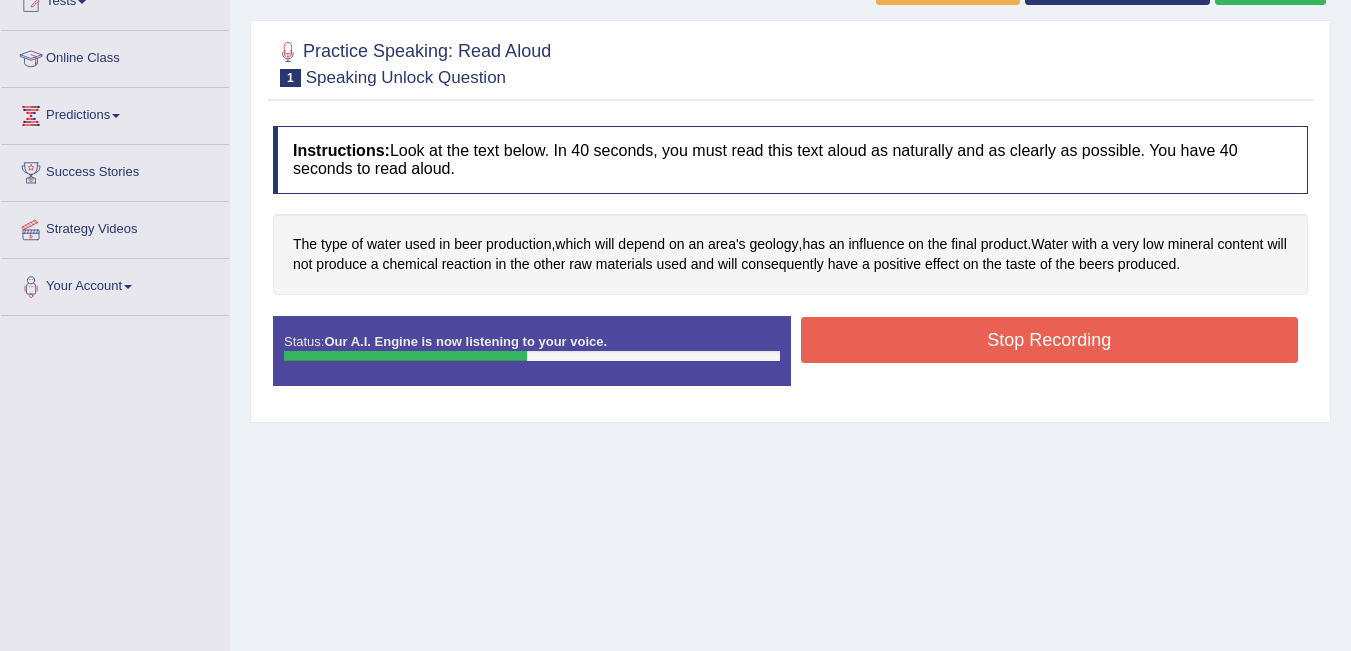 click on "Stop Recording" at bounding box center [1050, 340] 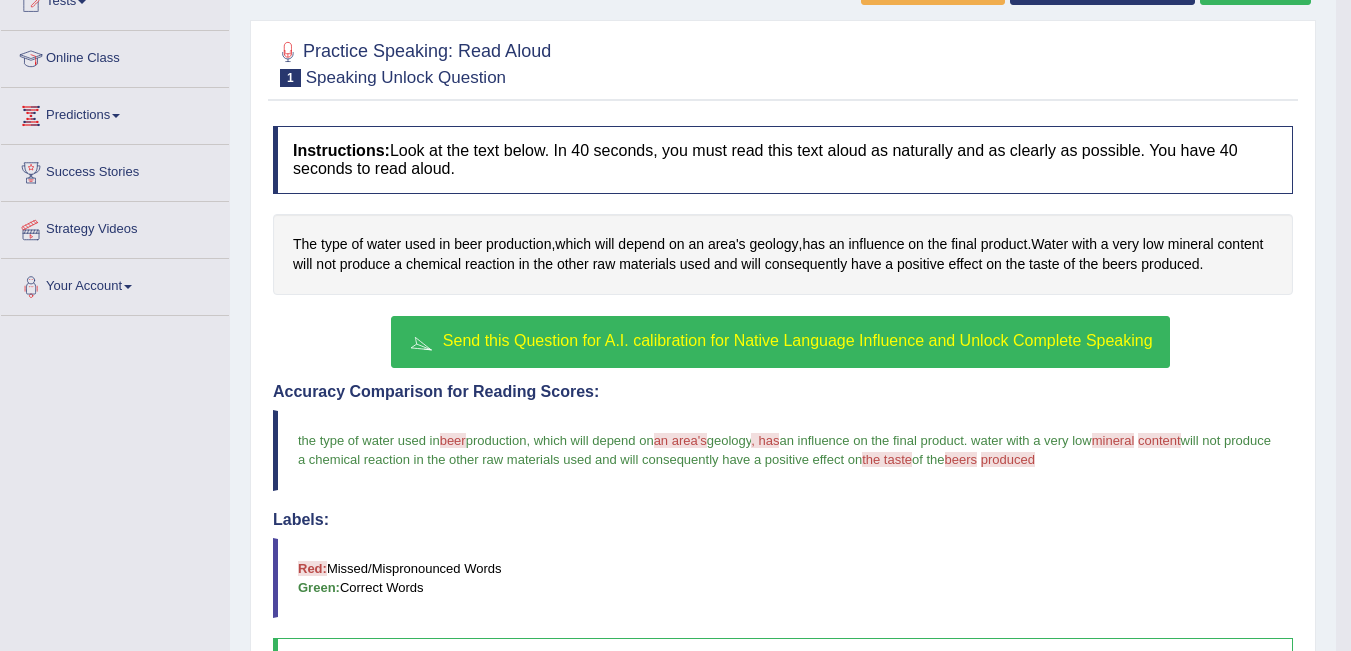 scroll, scrollTop: 139, scrollLeft: 0, axis: vertical 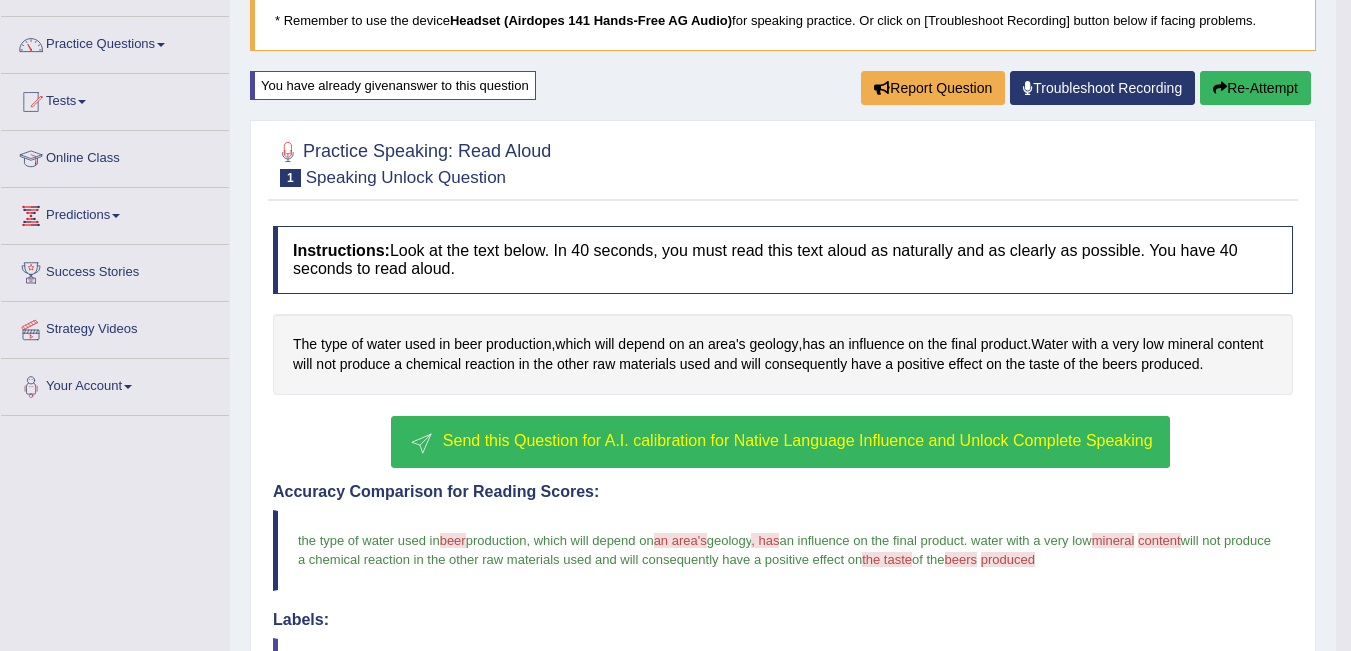 click on "Re-Attempt" at bounding box center (1255, 88) 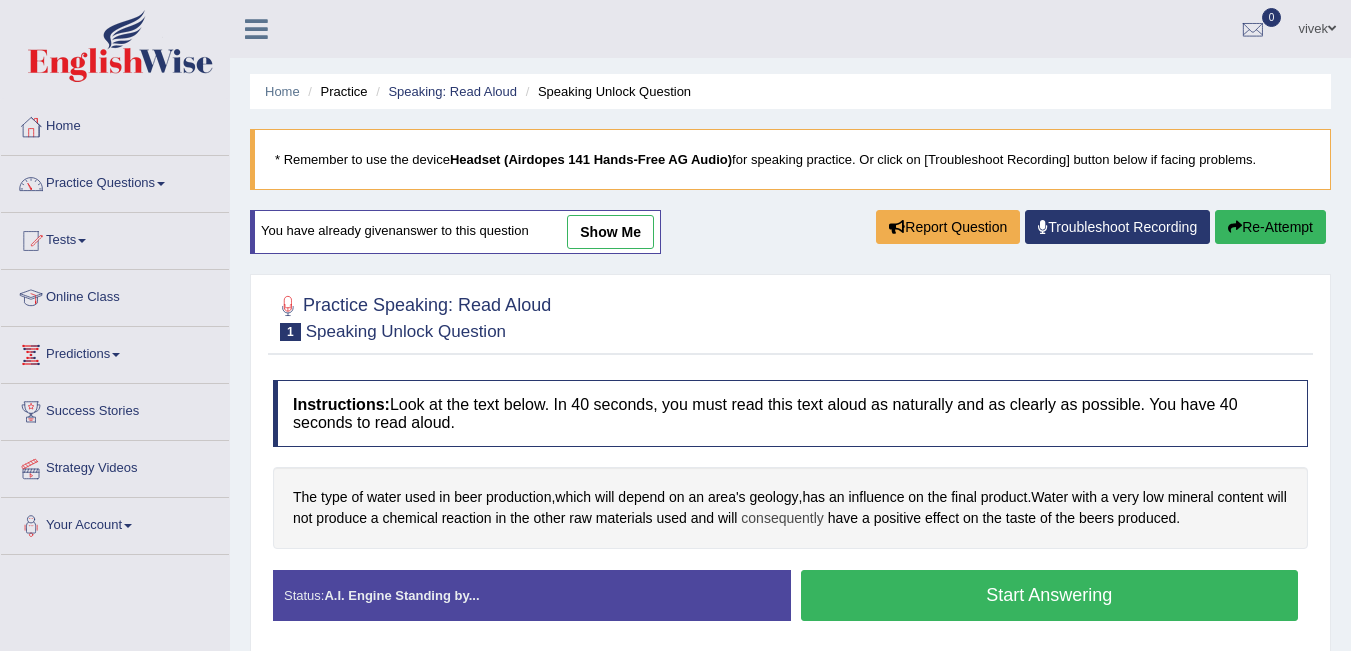 scroll, scrollTop: 139, scrollLeft: 0, axis: vertical 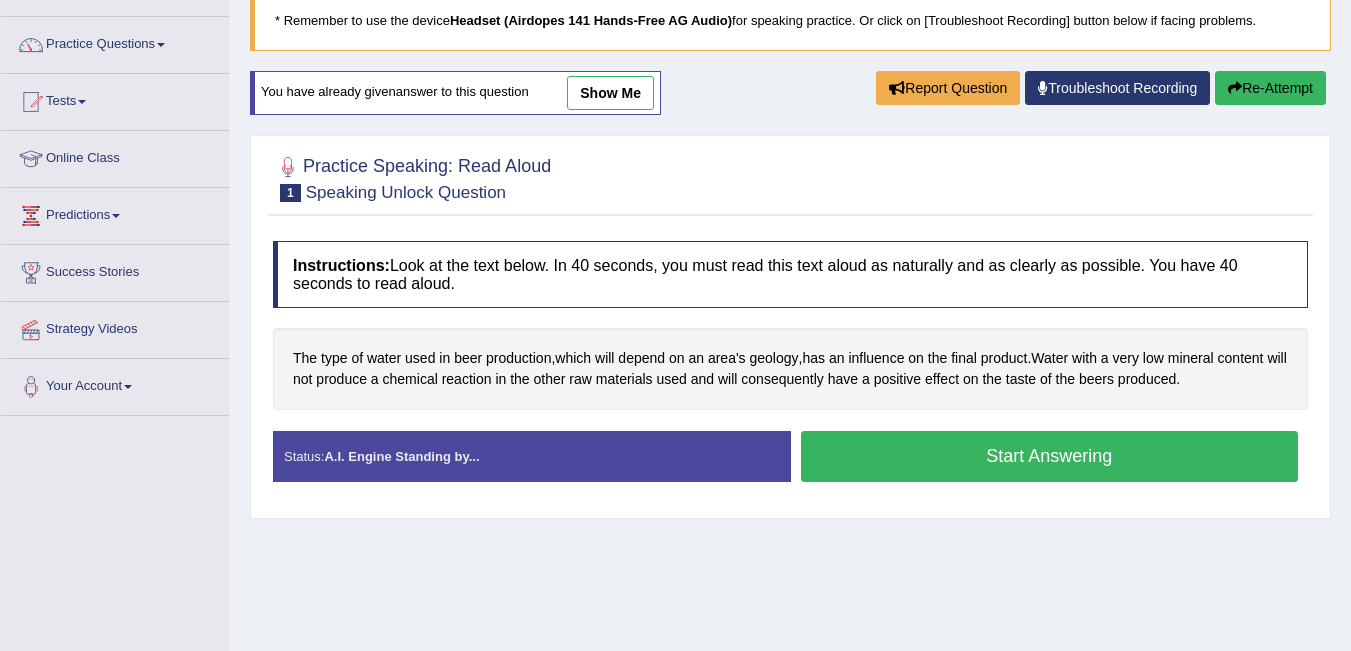 click on "Start Answering" at bounding box center [1050, 456] 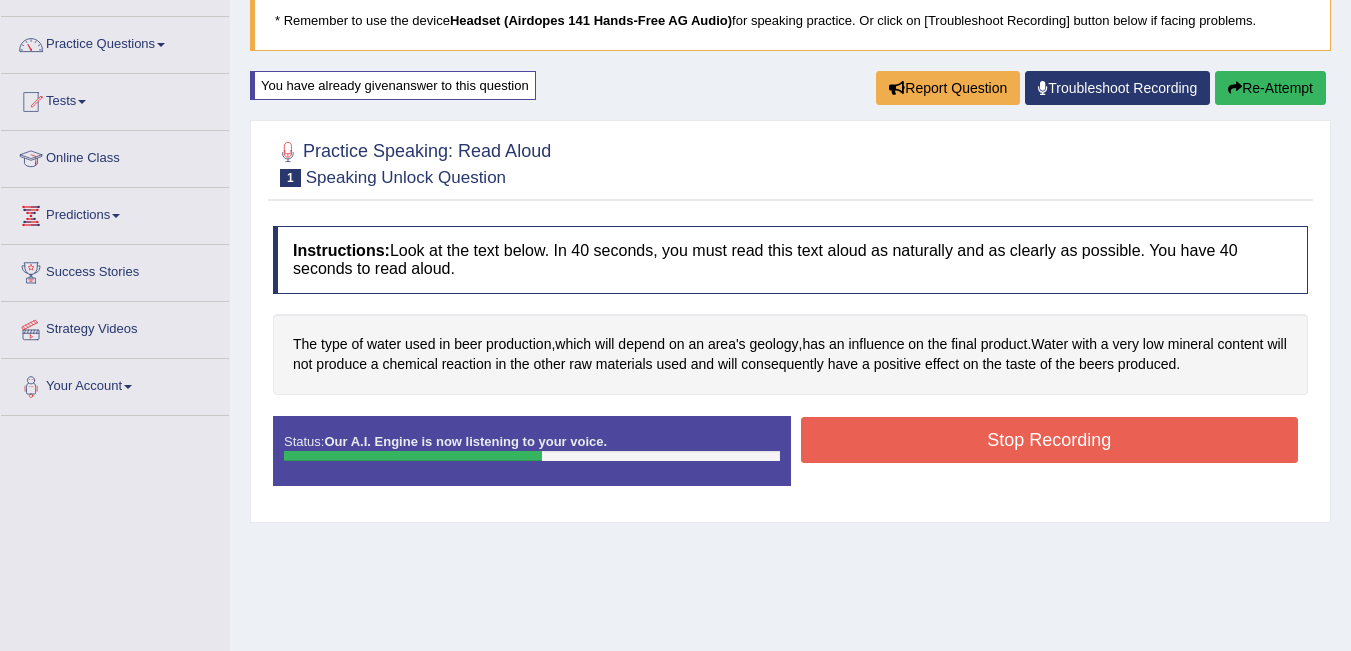 click on "Stop Recording" at bounding box center (1050, 440) 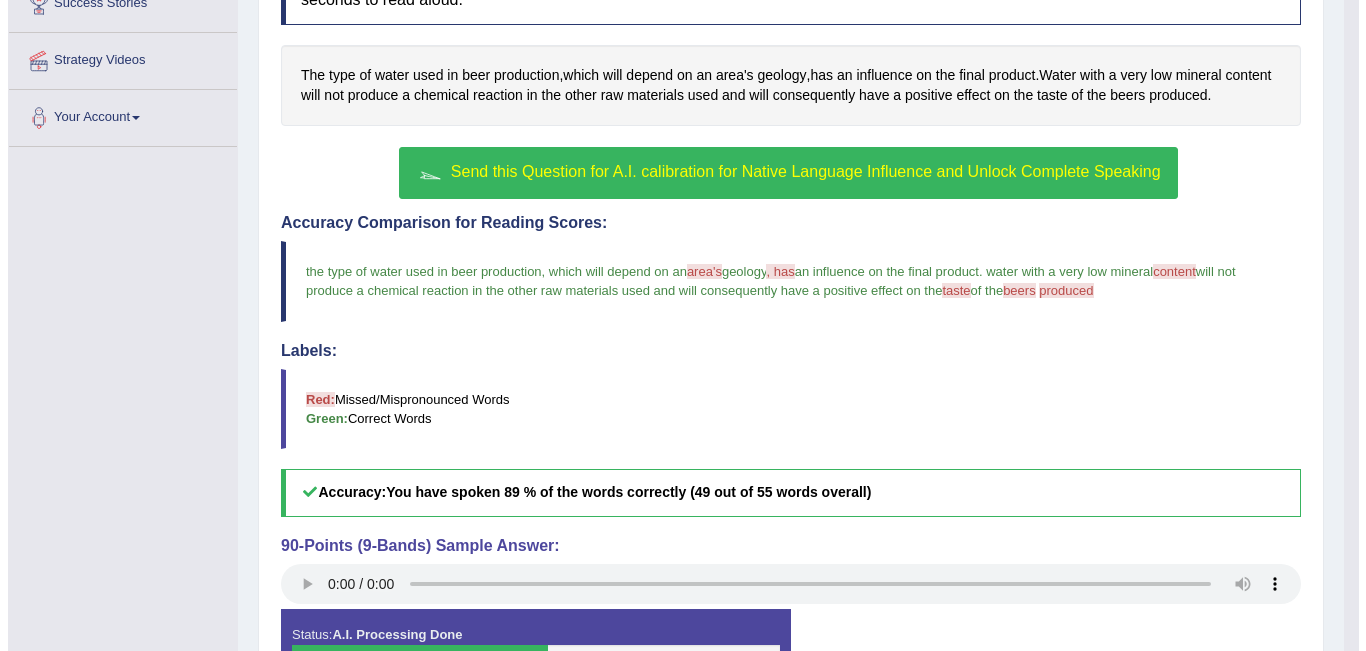 scroll, scrollTop: 539, scrollLeft: 0, axis: vertical 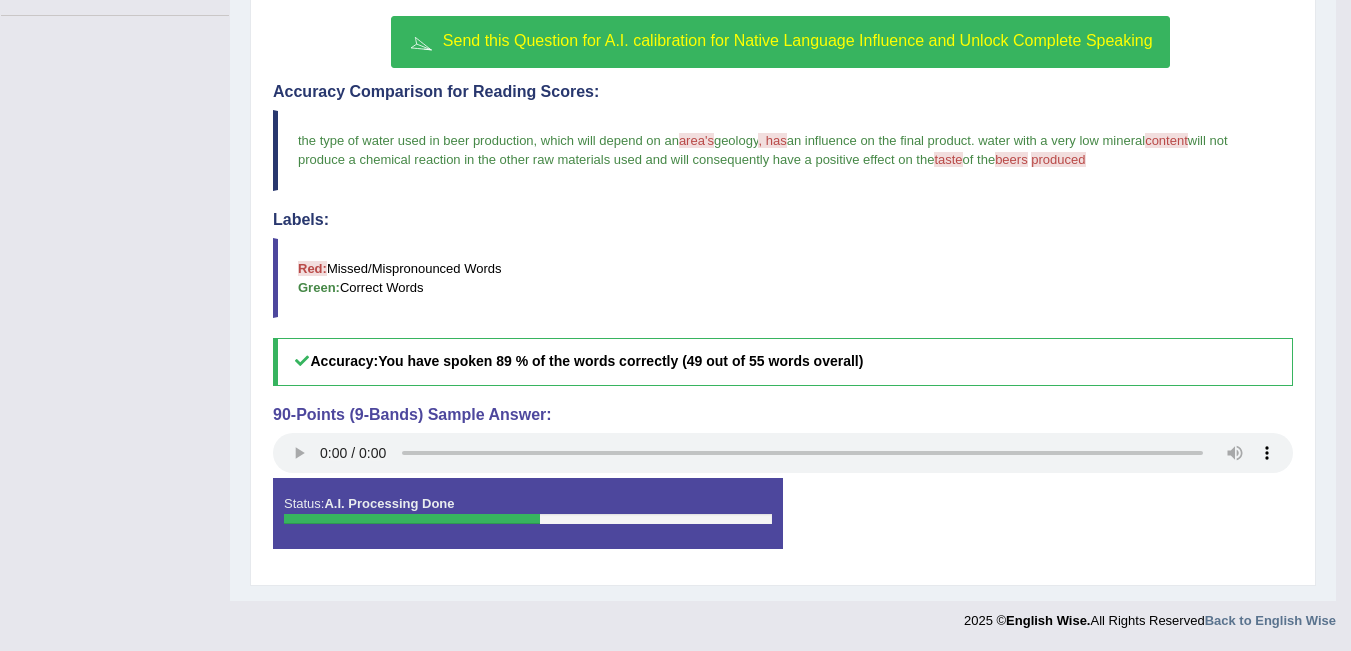 click on "Send this Question for A.I. calibration for Native Language Influence and Unlock Complete Speaking" at bounding box center [780, 42] 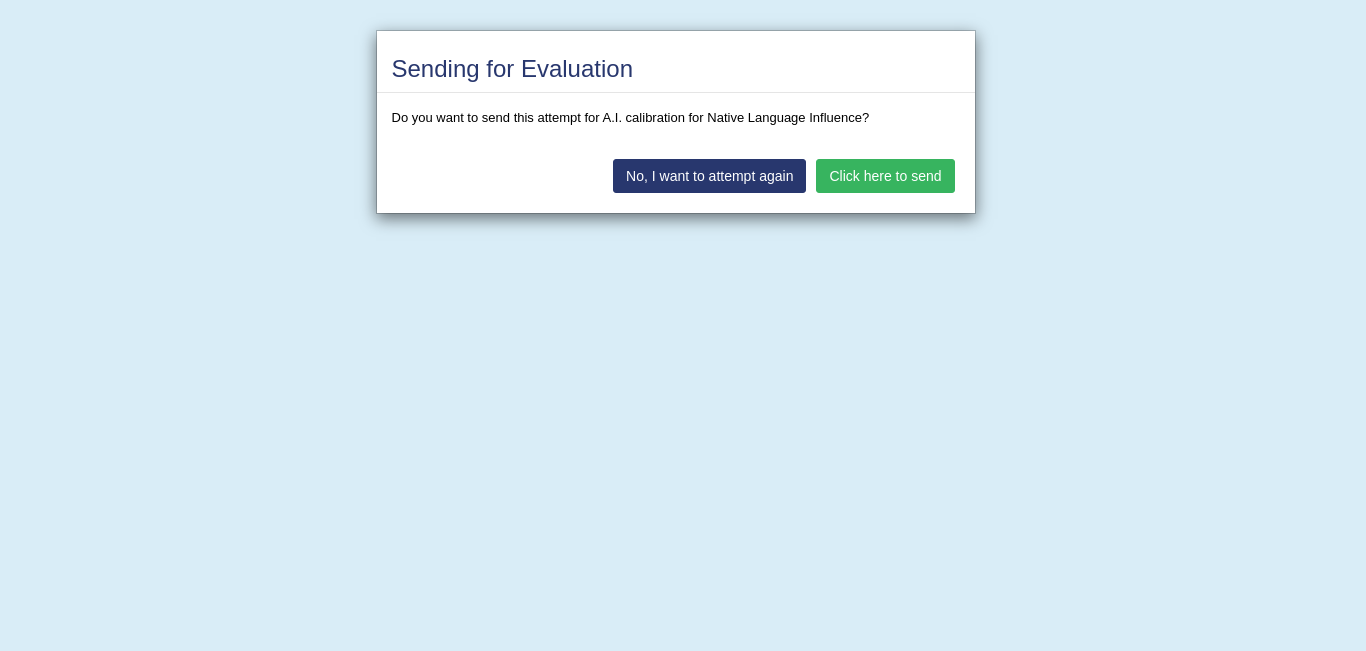click on "Click here to send" at bounding box center (885, 176) 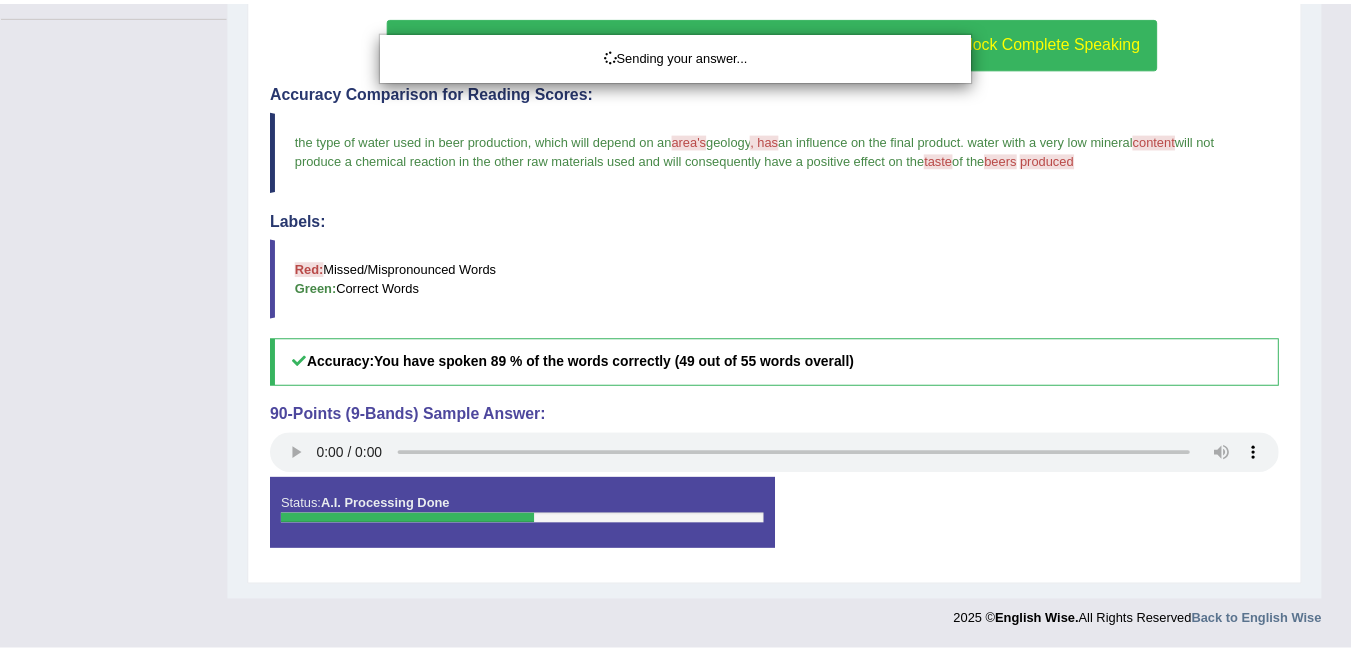 scroll, scrollTop: 482, scrollLeft: 0, axis: vertical 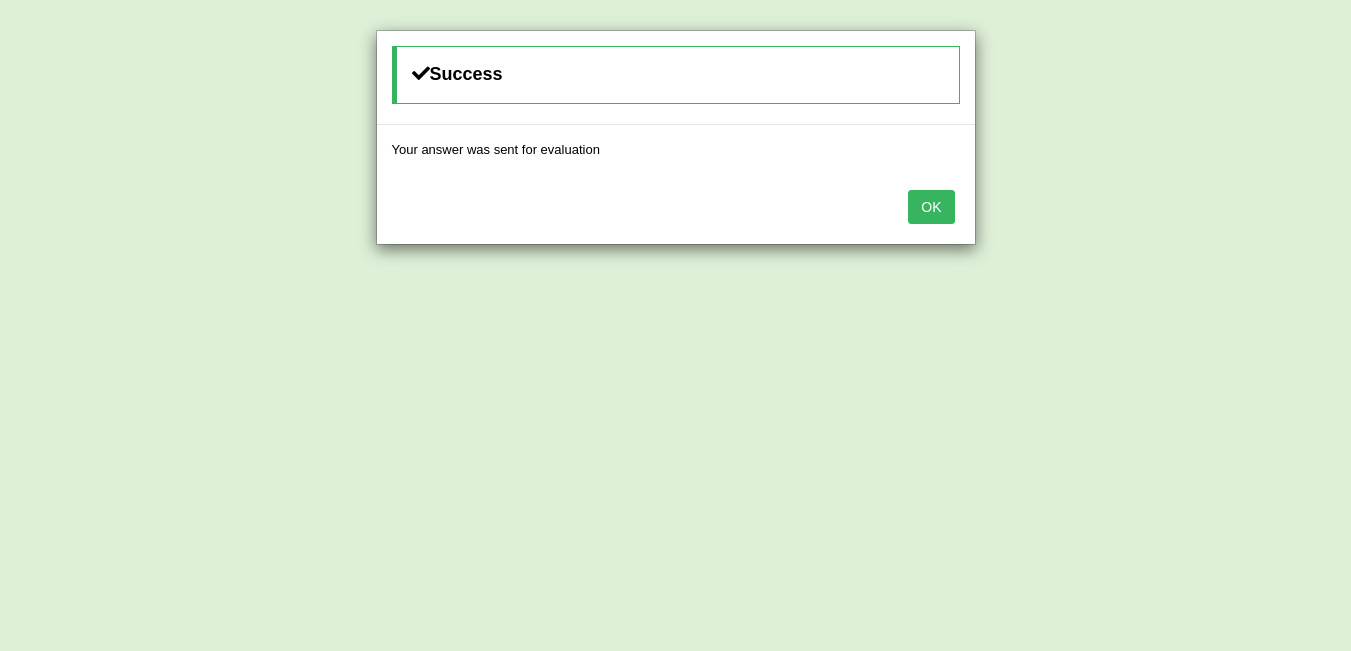 click on "OK" at bounding box center (931, 207) 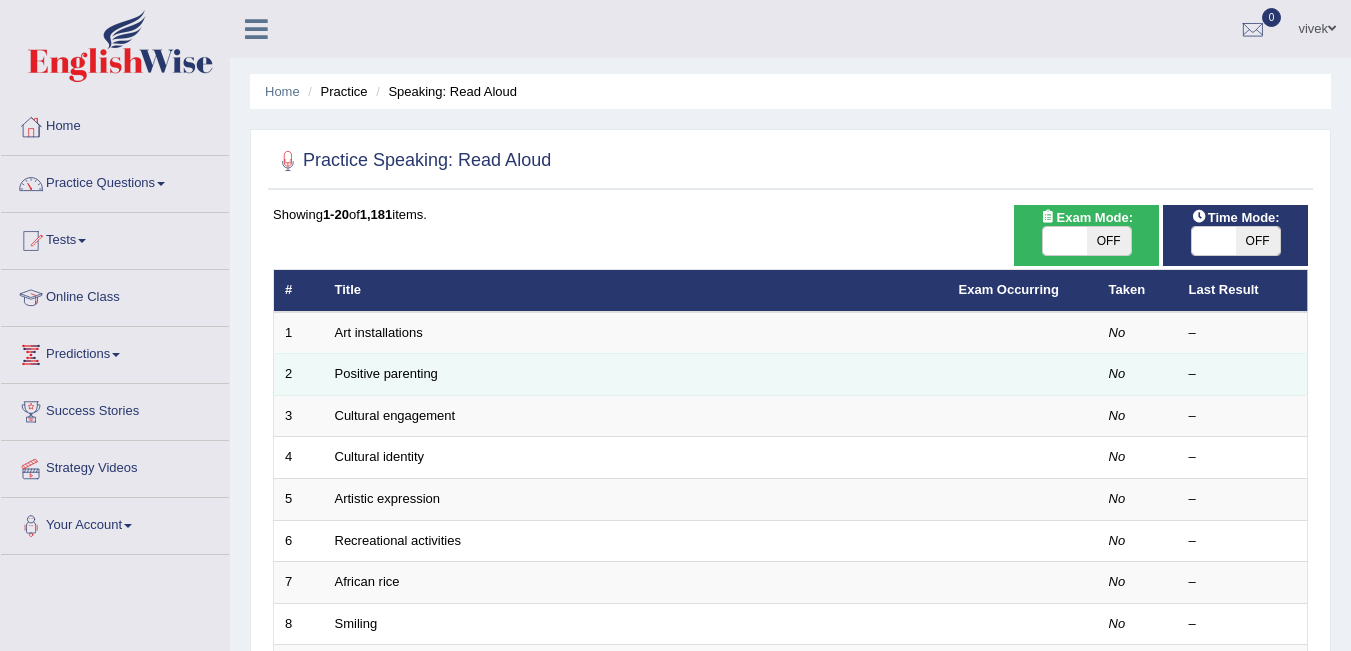 scroll, scrollTop: 0, scrollLeft: 0, axis: both 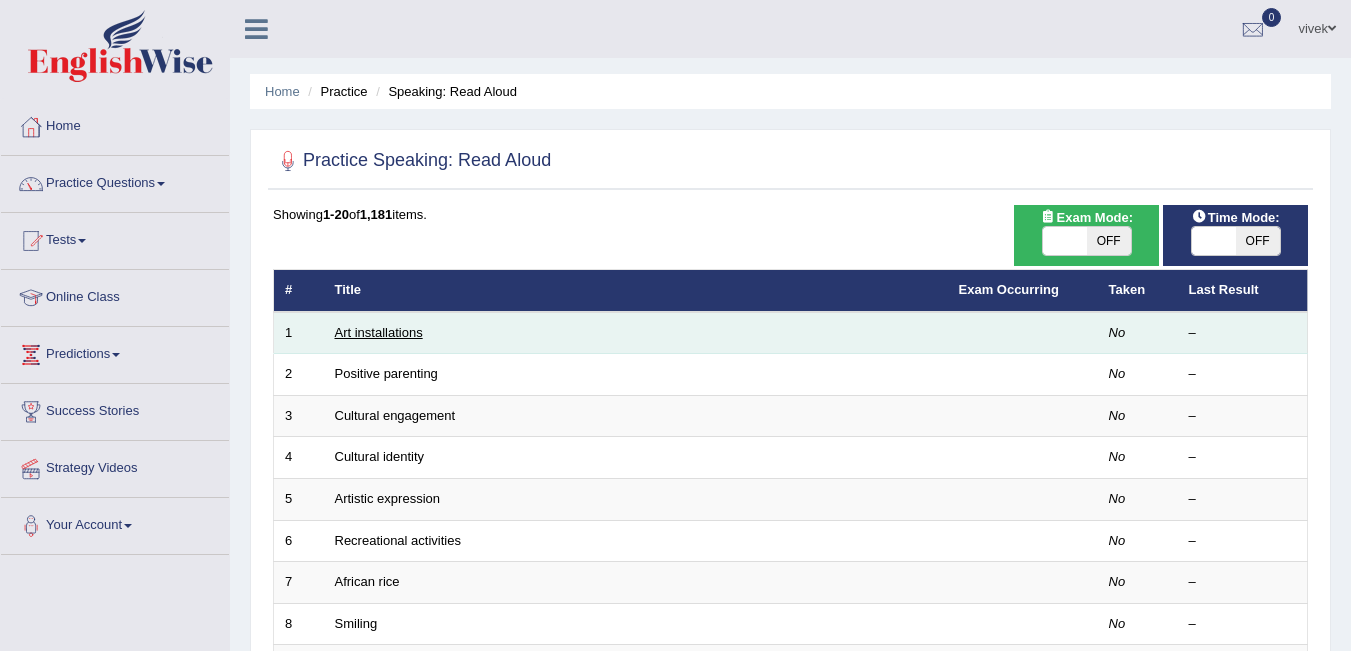 click on "Art installations" at bounding box center [379, 332] 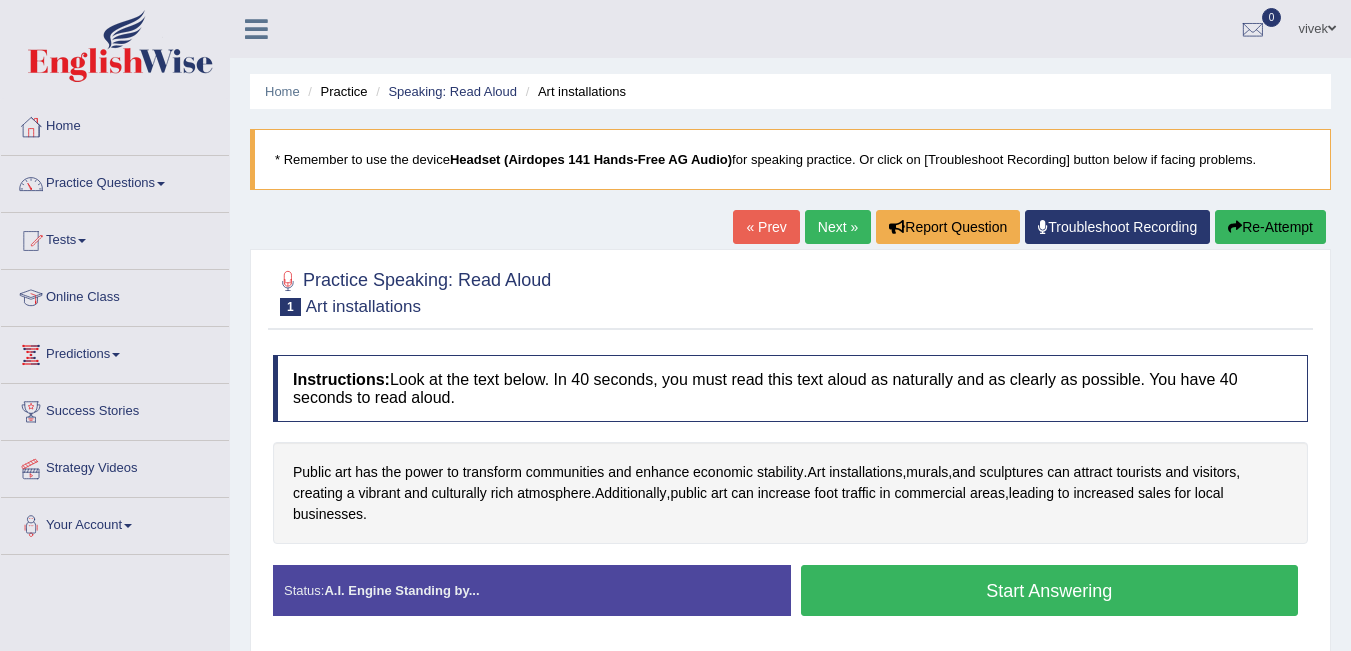 scroll, scrollTop: 0, scrollLeft: 0, axis: both 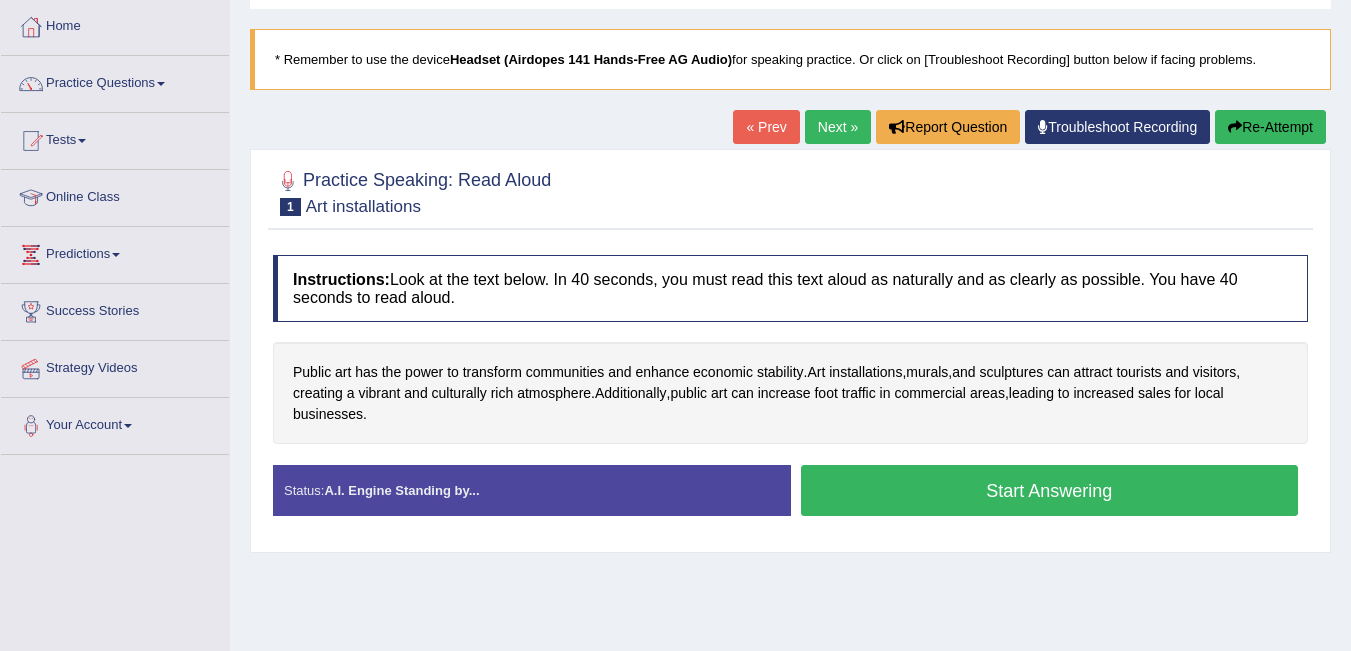 click on "Start Answering" at bounding box center [1050, 490] 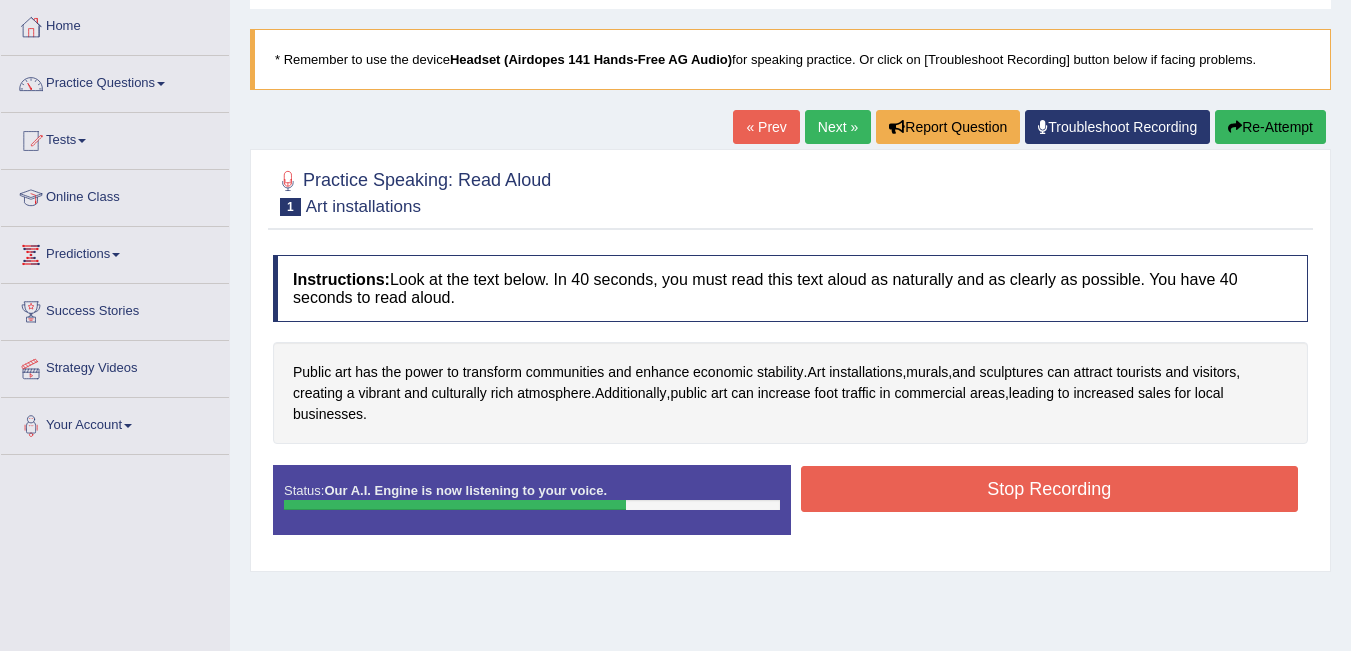 click on "Stop Recording" at bounding box center (1050, 489) 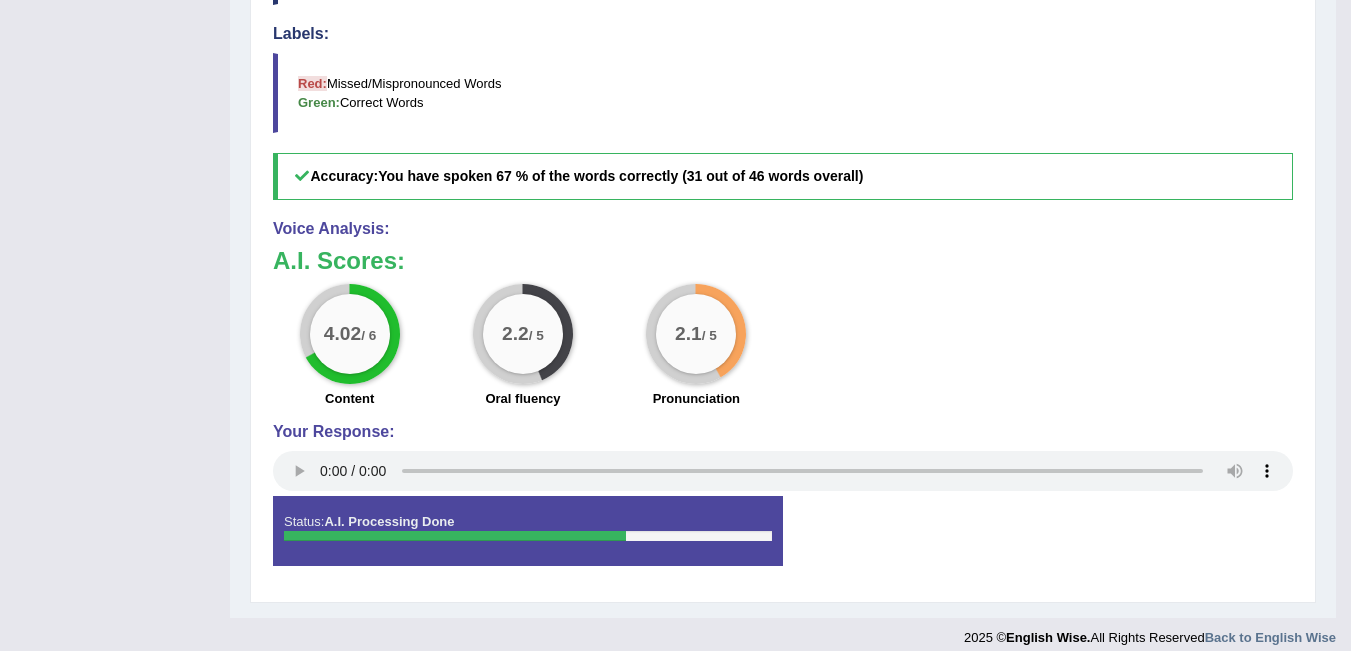 scroll, scrollTop: 695, scrollLeft: 0, axis: vertical 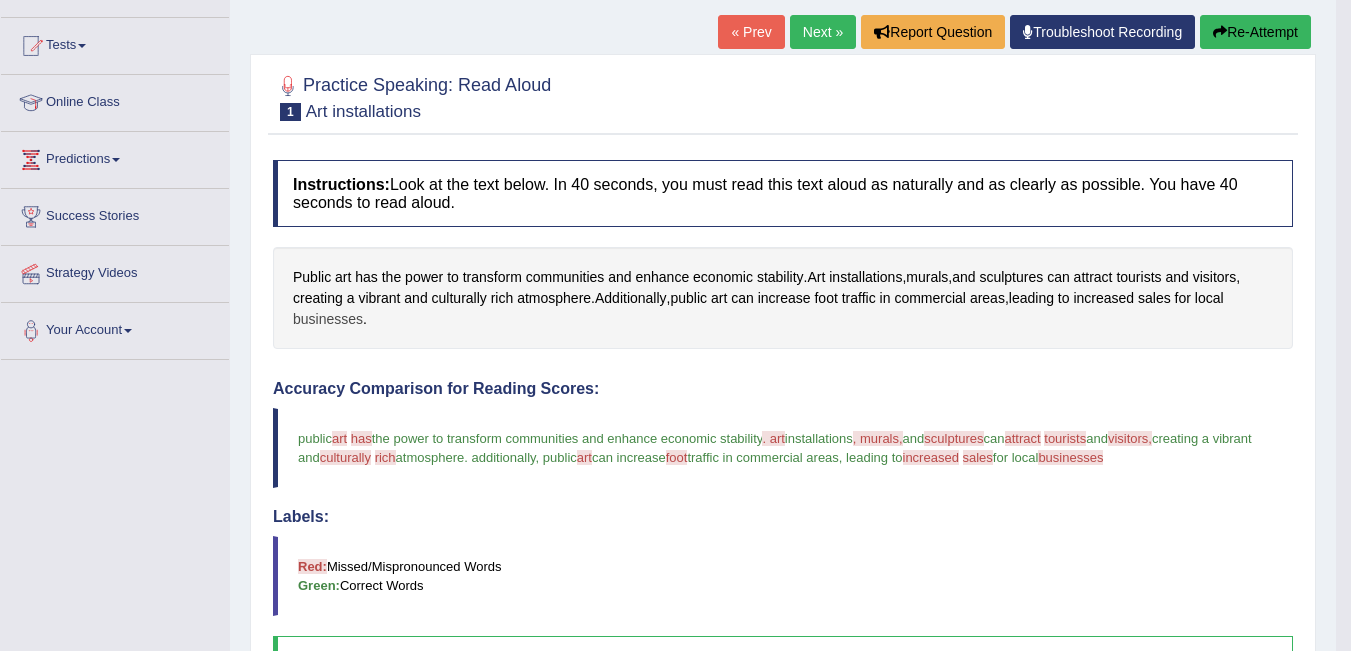 click on "businesses" at bounding box center (328, 319) 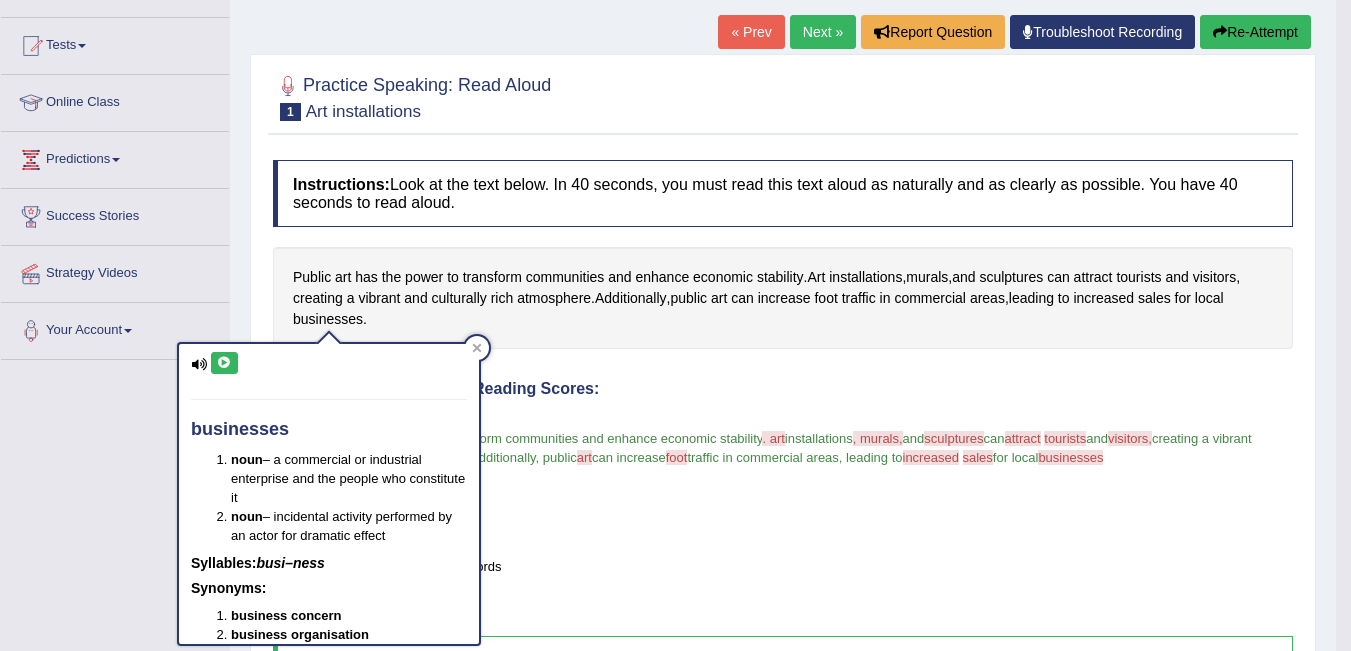 click at bounding box center (199, 364) 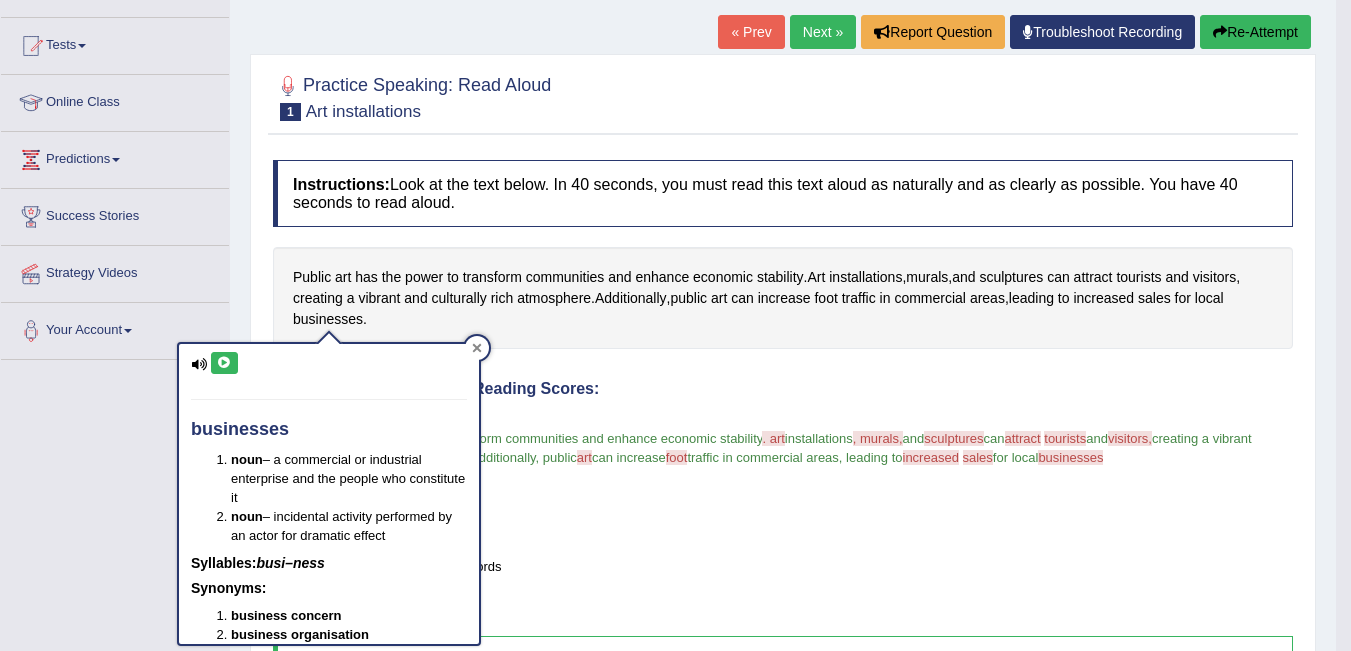 click at bounding box center (477, 348) 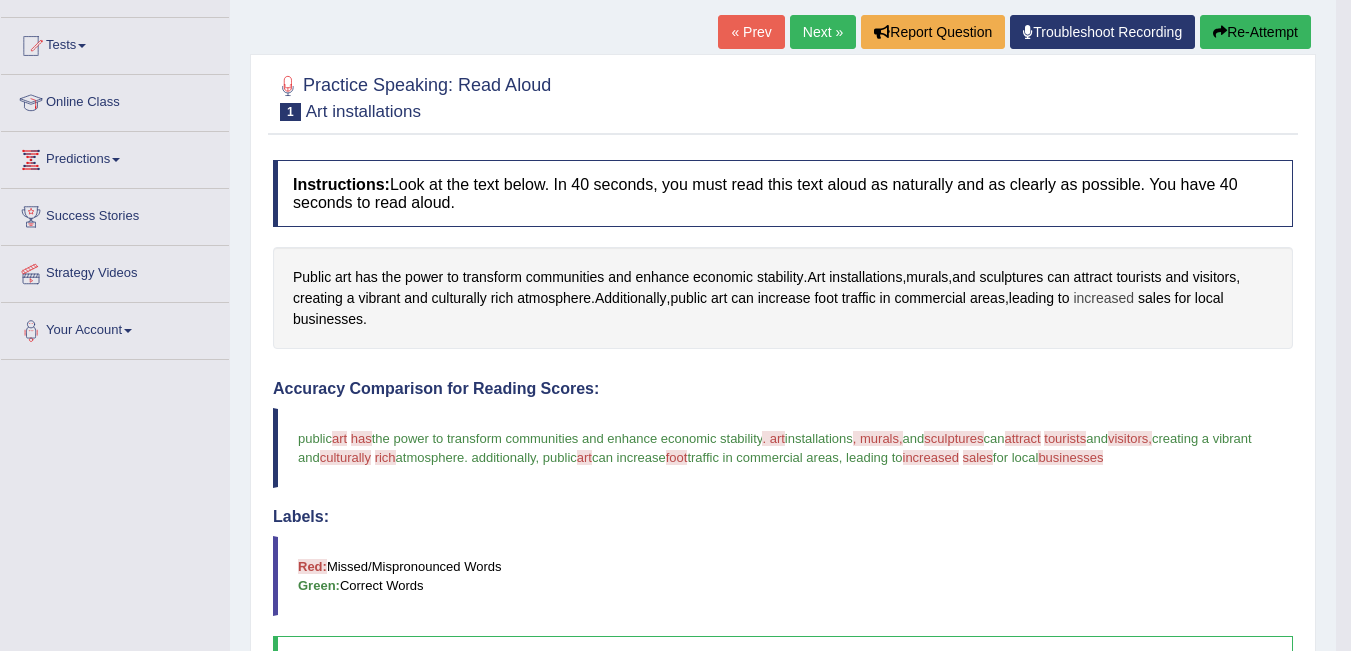 click on "increased" at bounding box center [1103, 298] 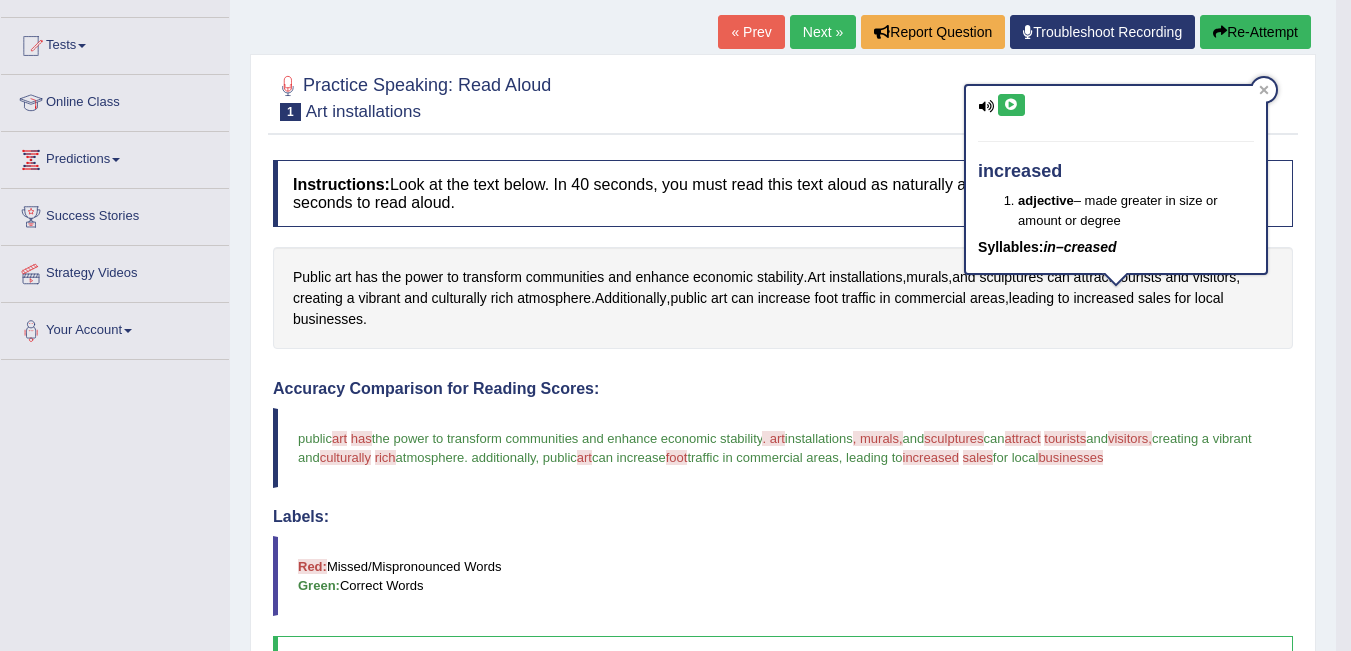 click at bounding box center [1011, 105] 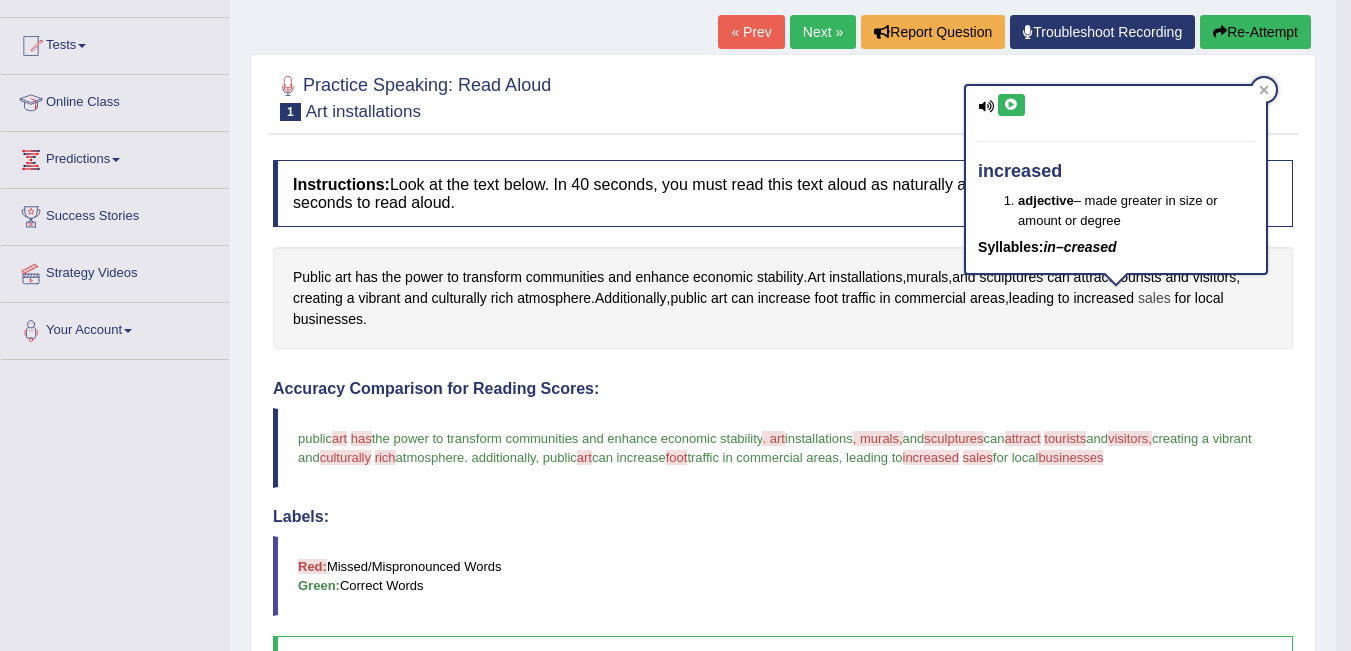click on "sales" at bounding box center (1154, 298) 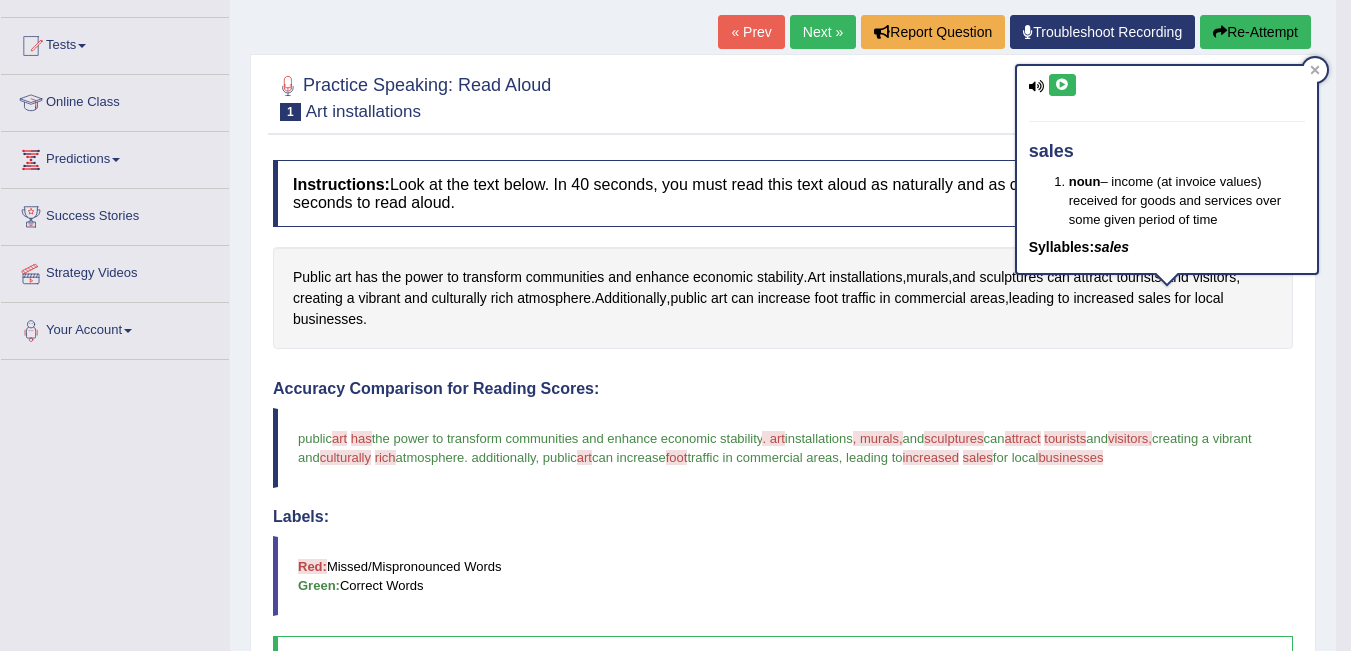 click at bounding box center (1062, 85) 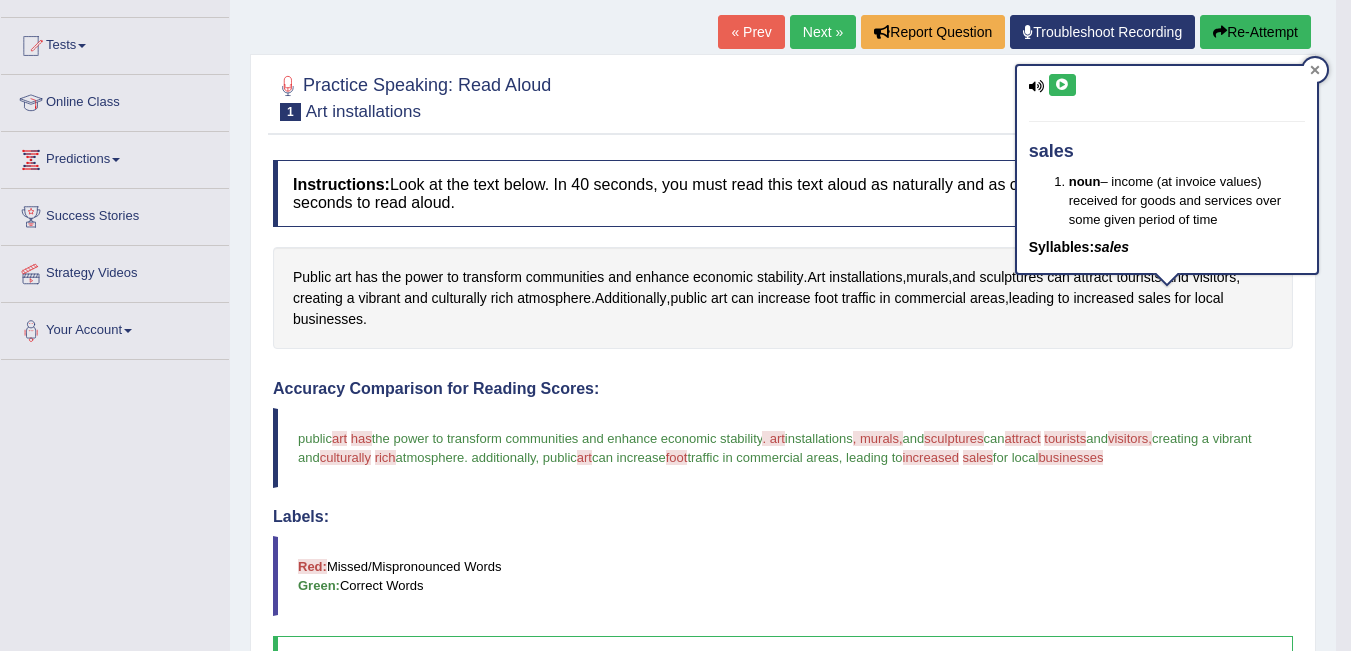 click 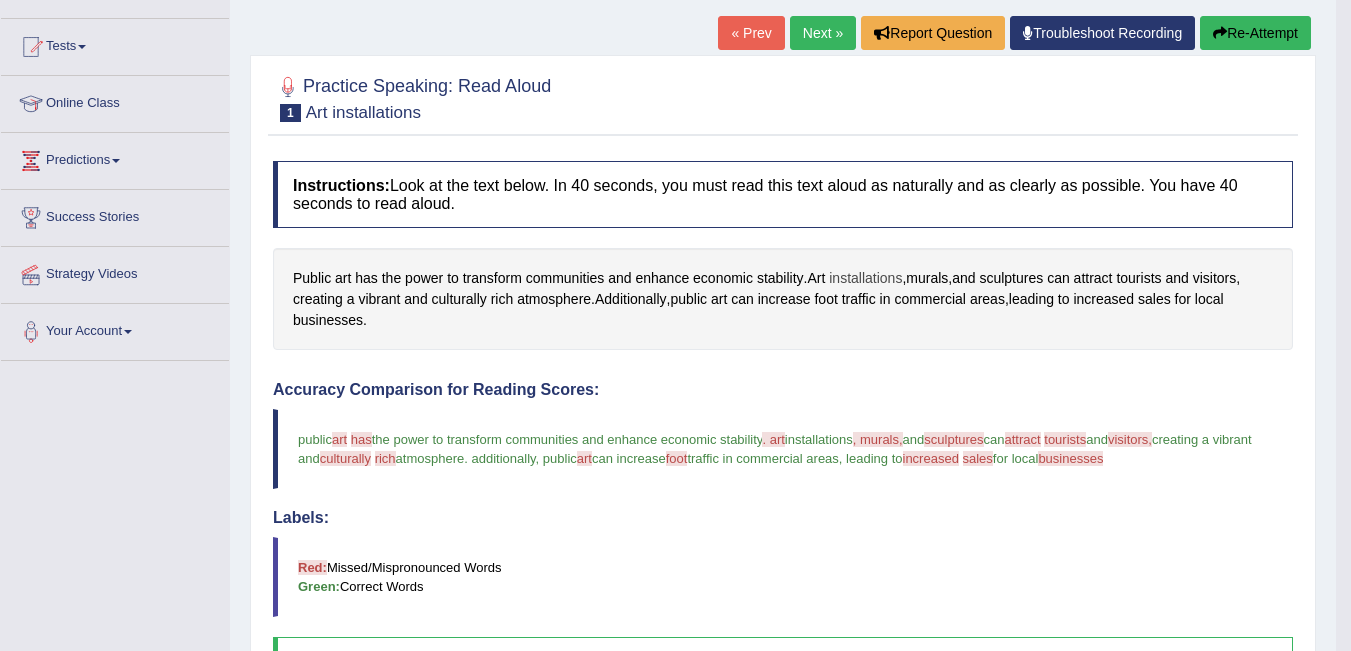 scroll, scrollTop: 195, scrollLeft: 0, axis: vertical 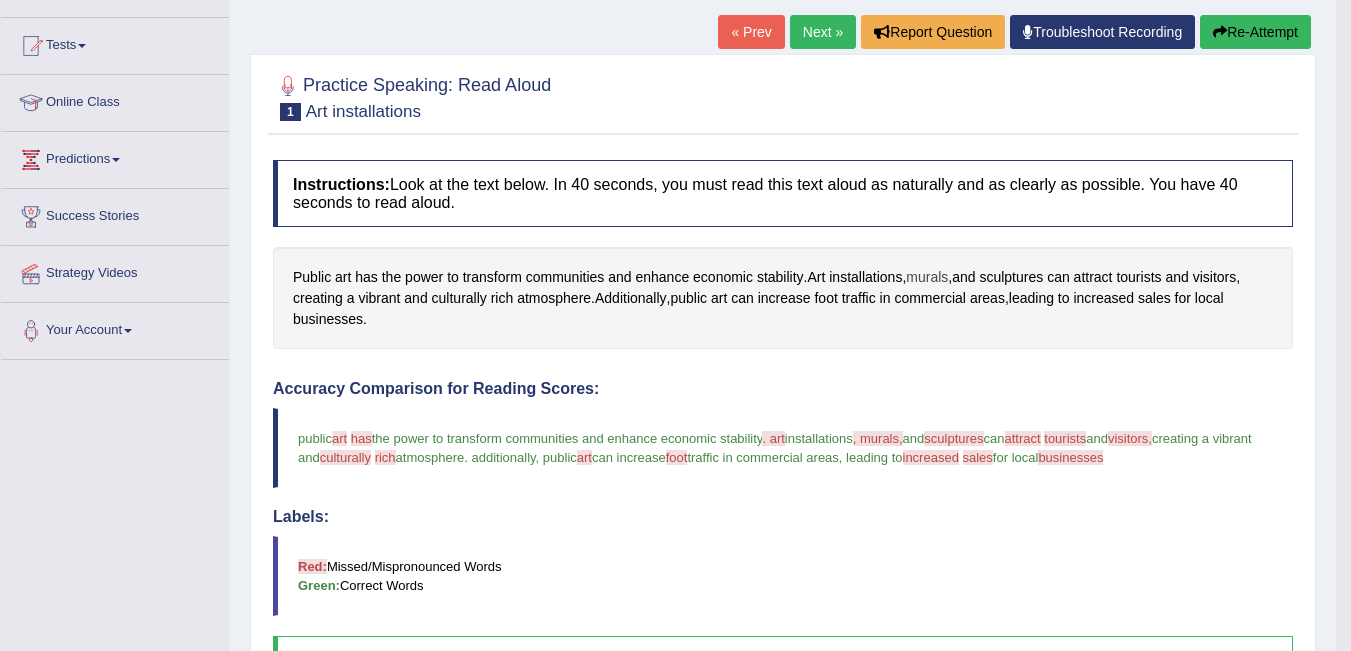 click on "murals" at bounding box center (927, 277) 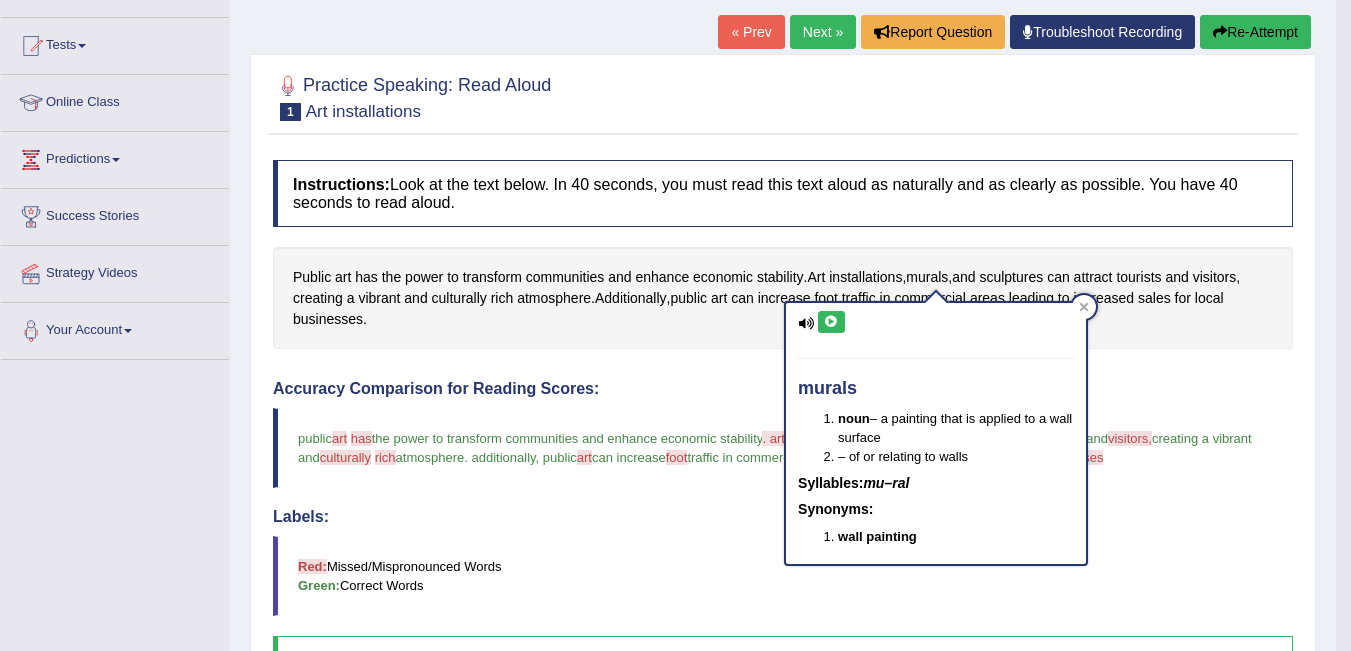click at bounding box center [831, 322] 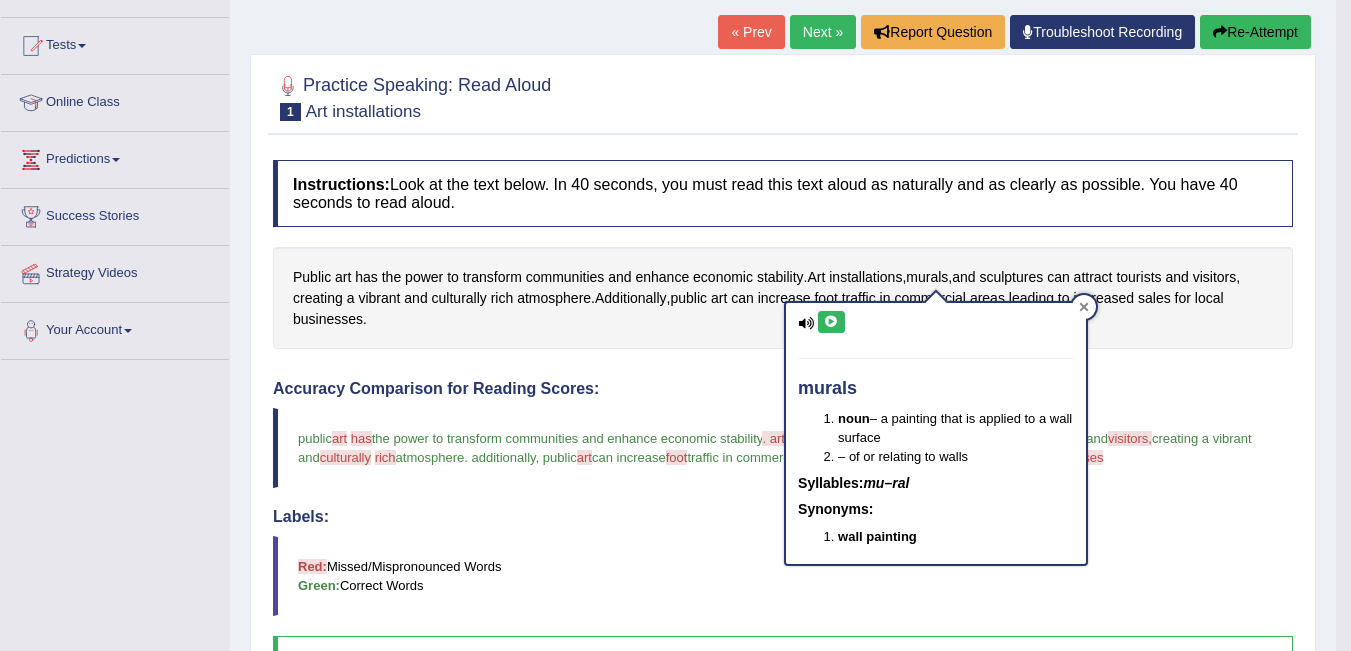 click at bounding box center (1084, 307) 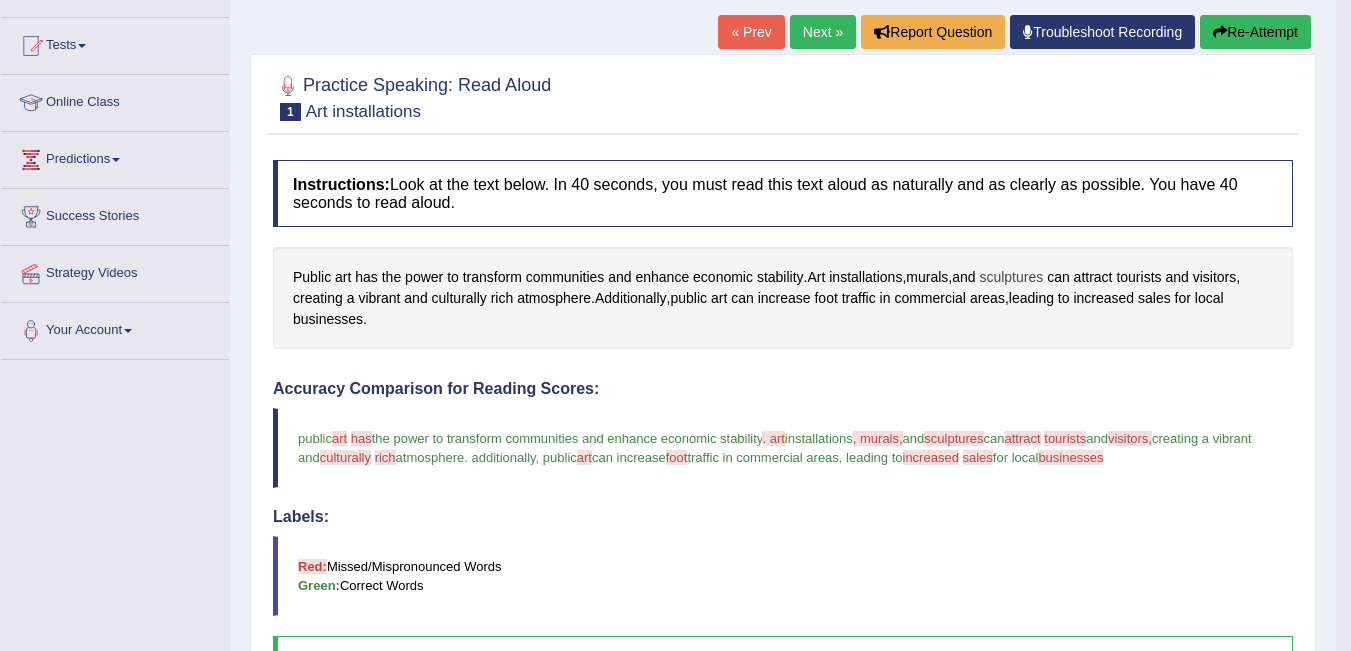 click on "sculptures" at bounding box center (1011, 277) 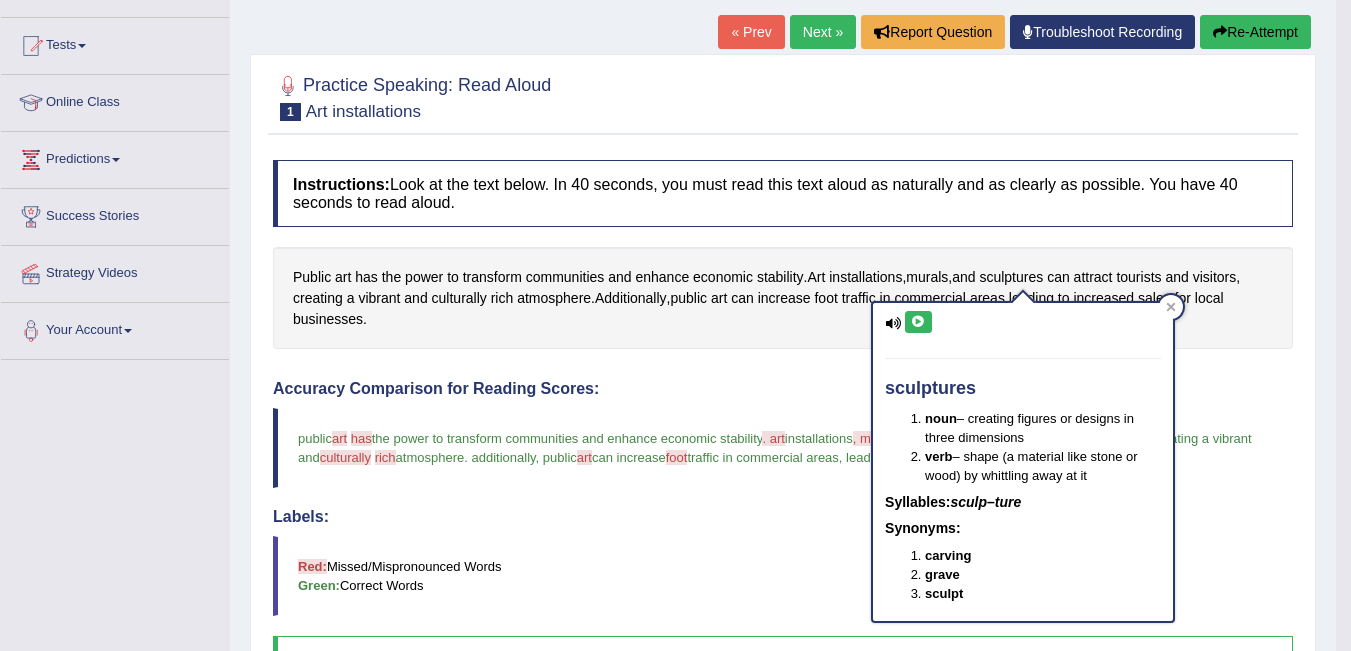 click at bounding box center [918, 322] 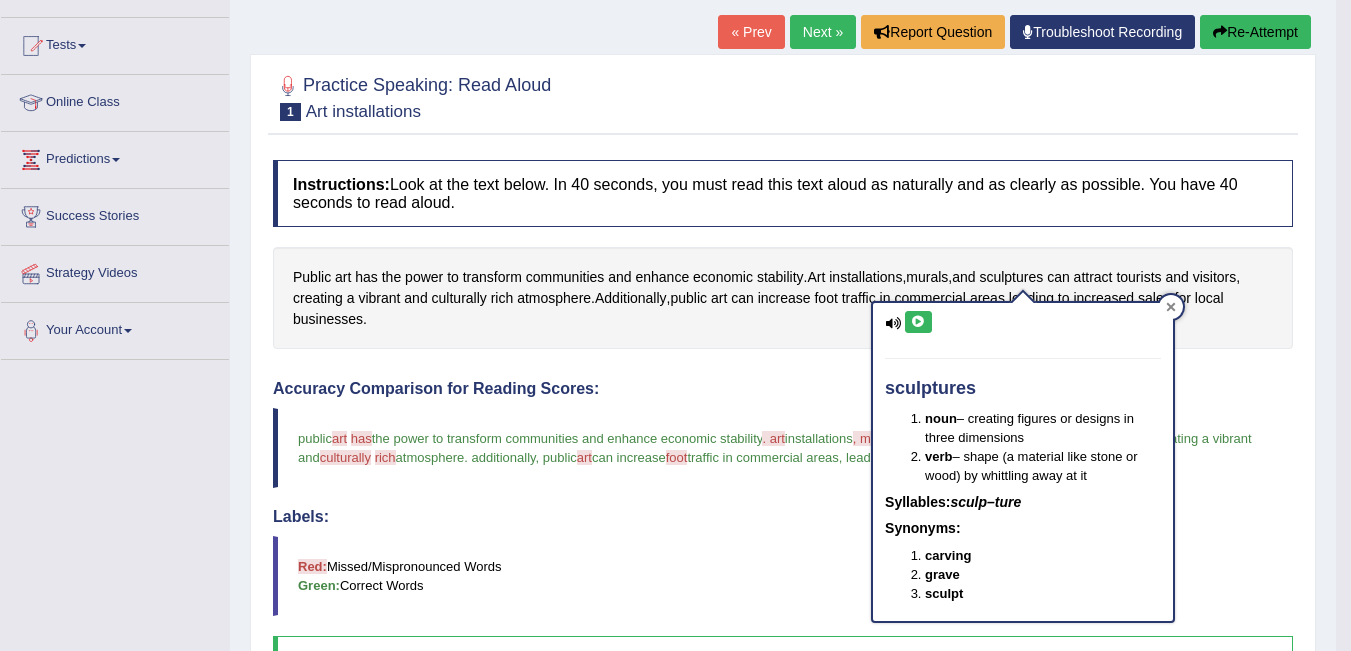 click 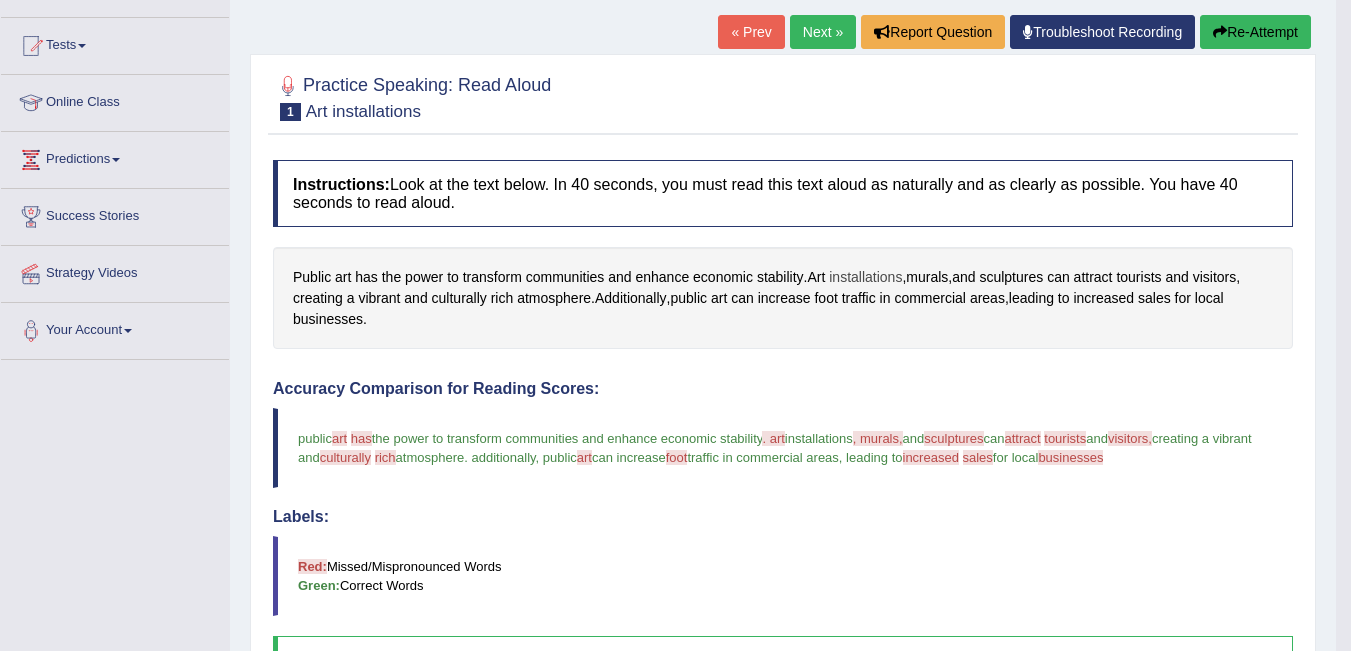 click on "installations" at bounding box center (865, 277) 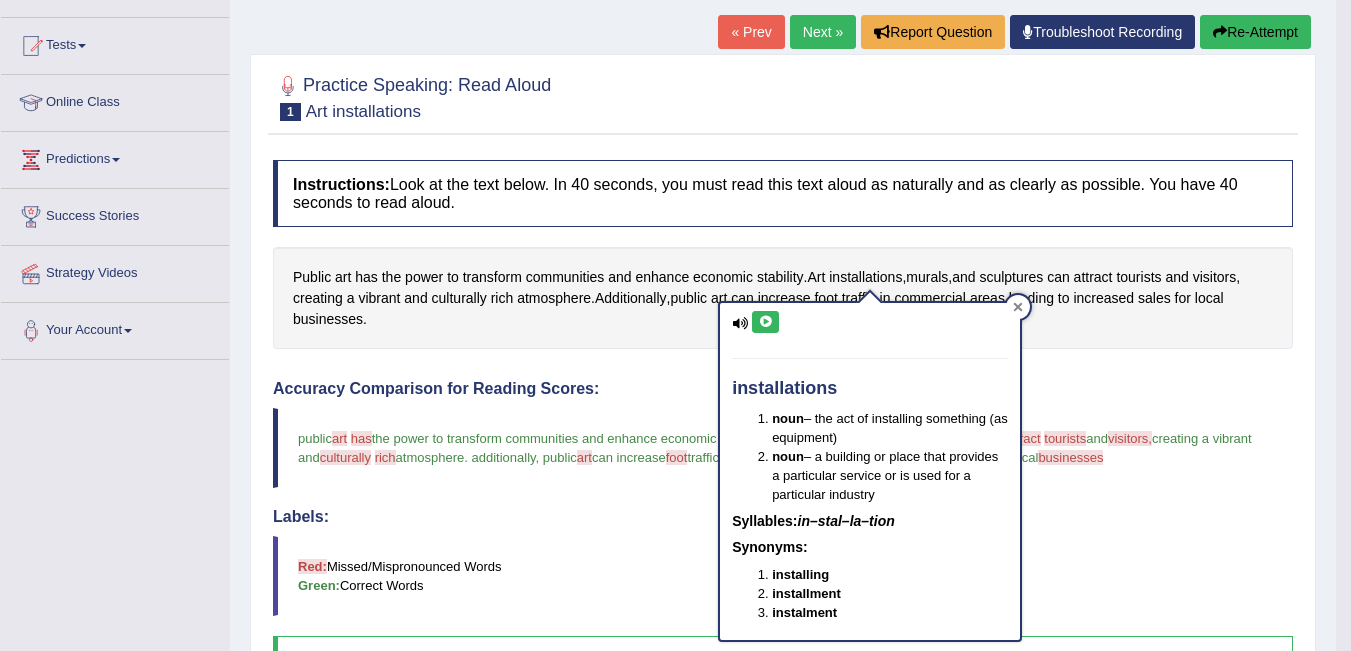 click at bounding box center (1018, 307) 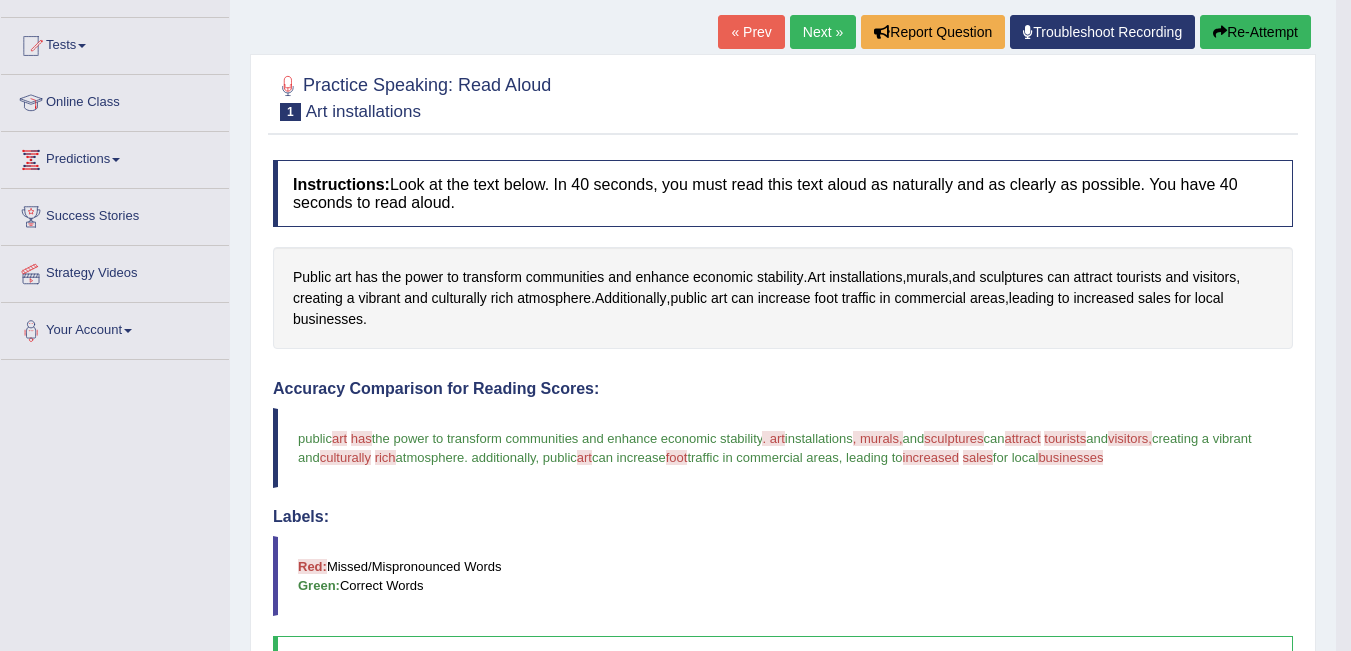 click on "Re-Attempt" at bounding box center (1255, 32) 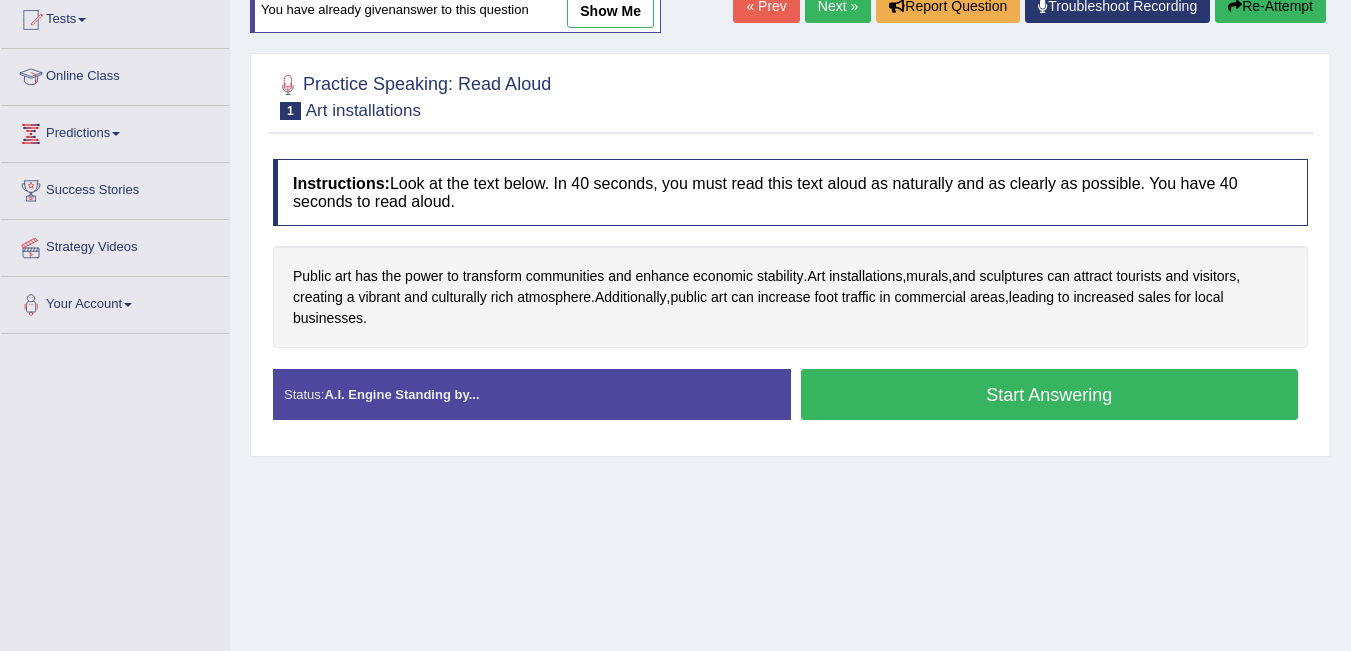 scroll, scrollTop: 195, scrollLeft: 0, axis: vertical 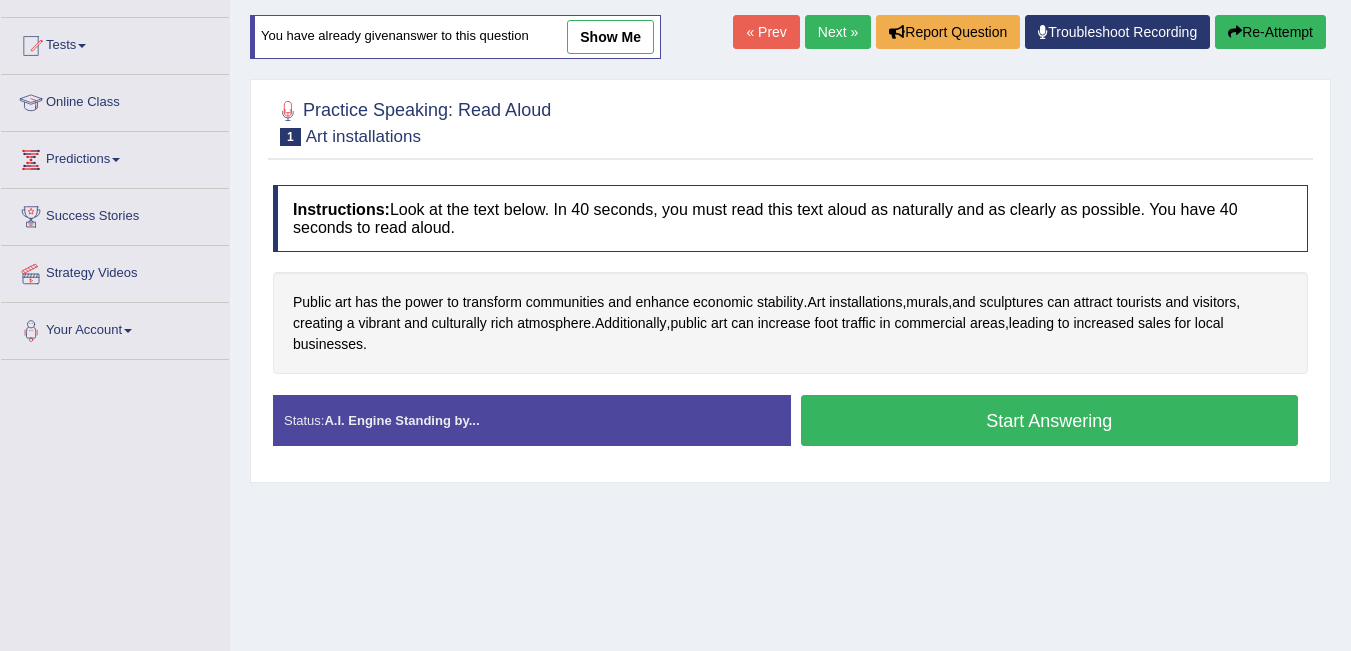 click on "Start Answering" at bounding box center (1050, 420) 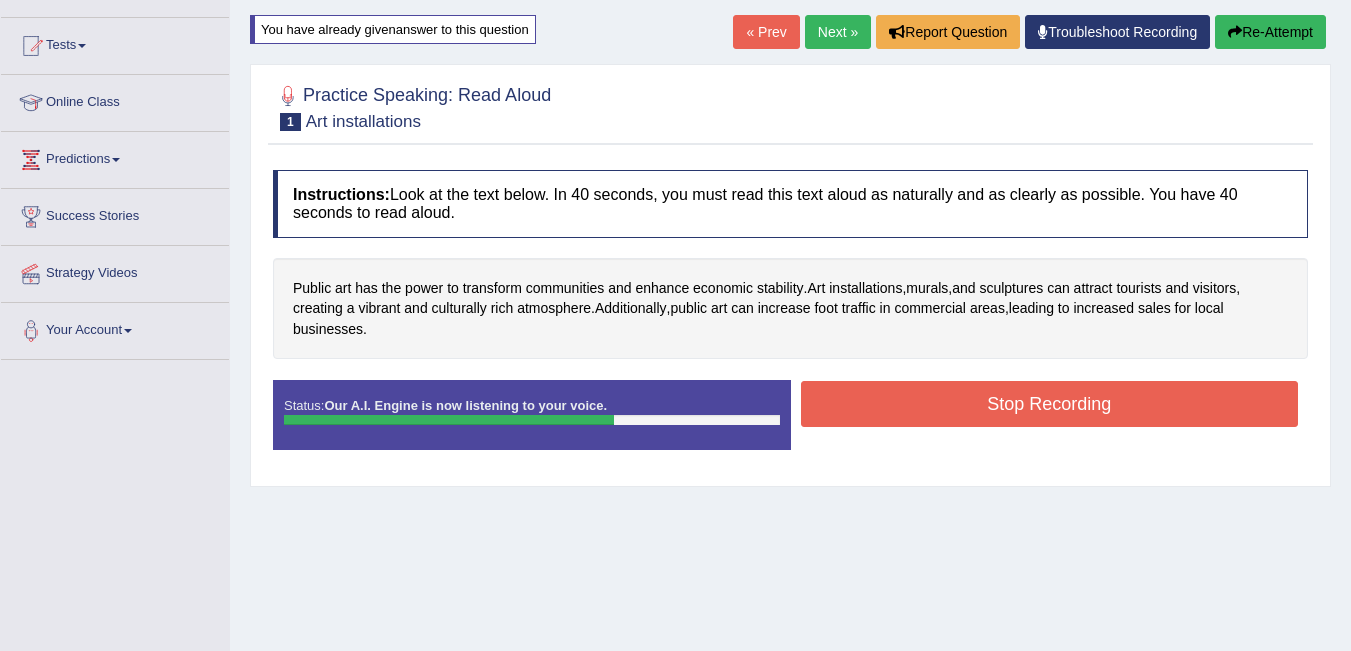 click on "Stop Recording" at bounding box center (1050, 404) 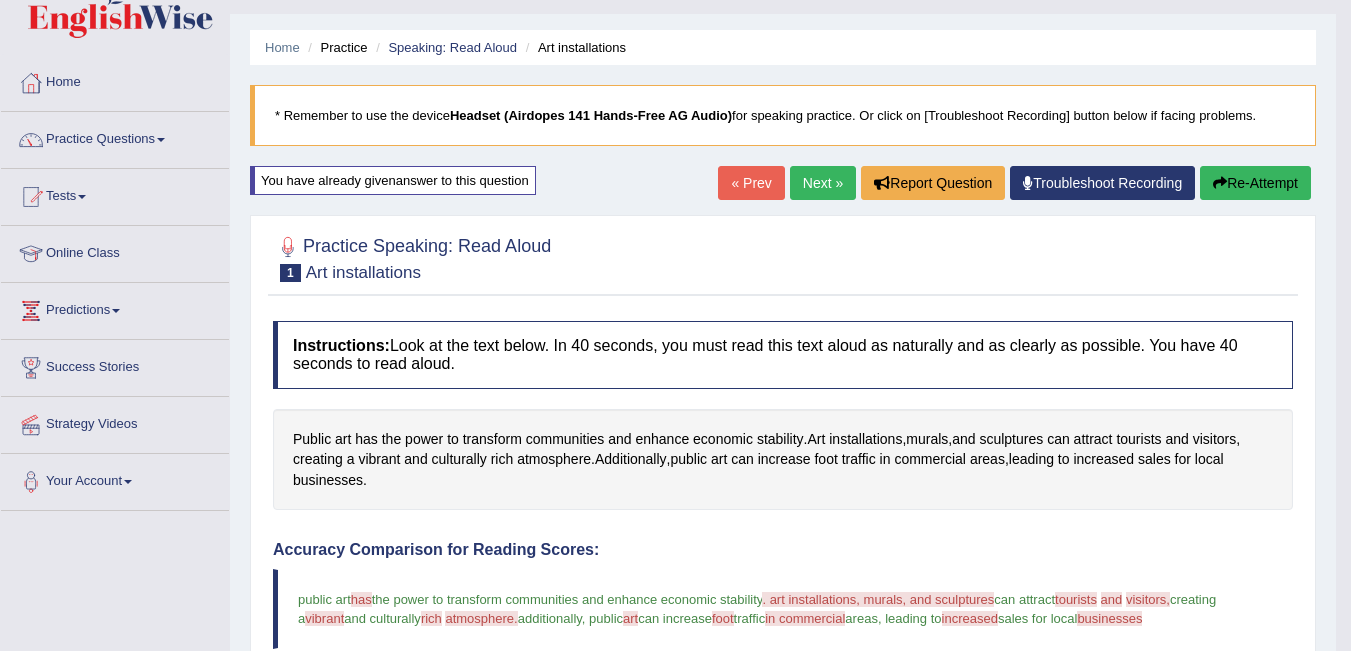 scroll, scrollTop: 5, scrollLeft: 0, axis: vertical 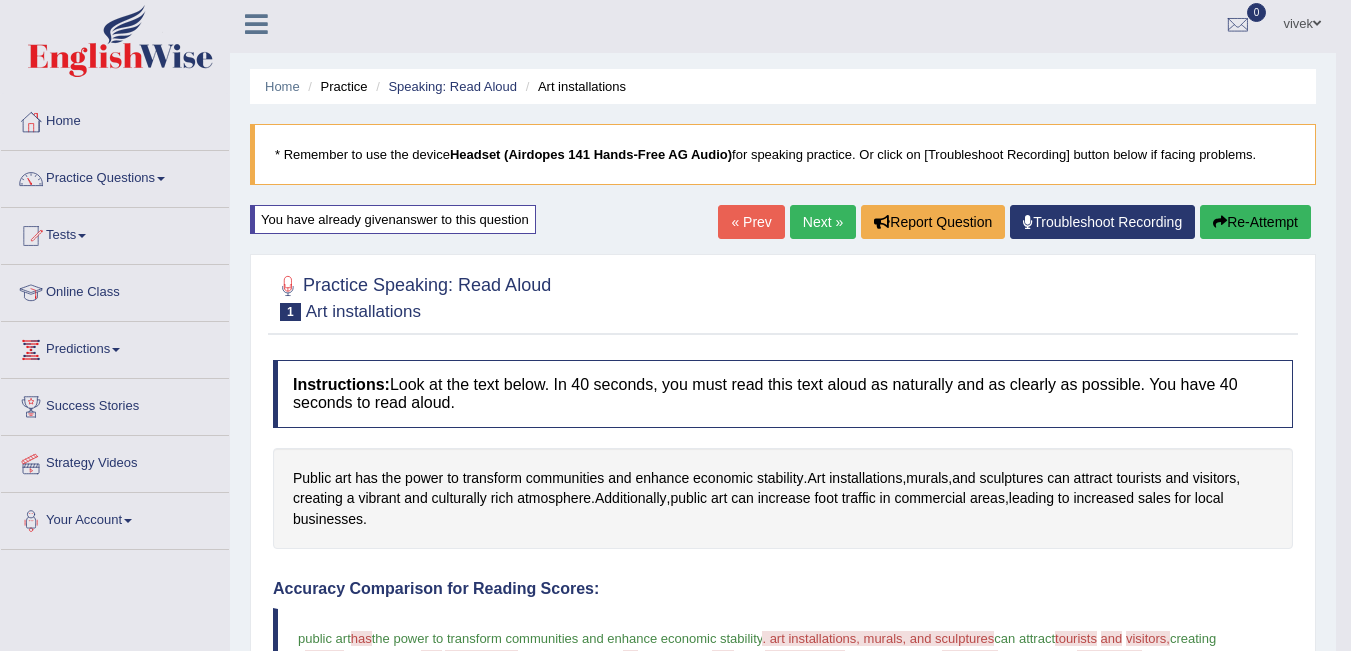 click on "Next »" at bounding box center [823, 222] 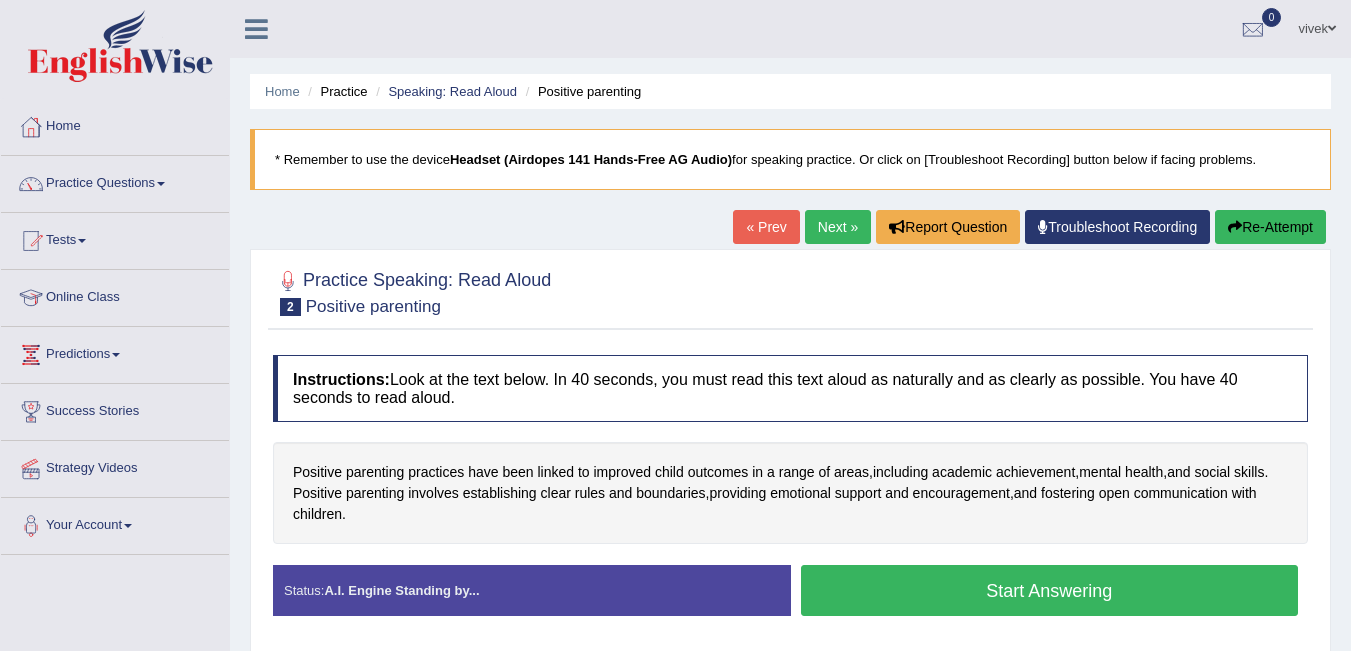 scroll, scrollTop: 0, scrollLeft: 0, axis: both 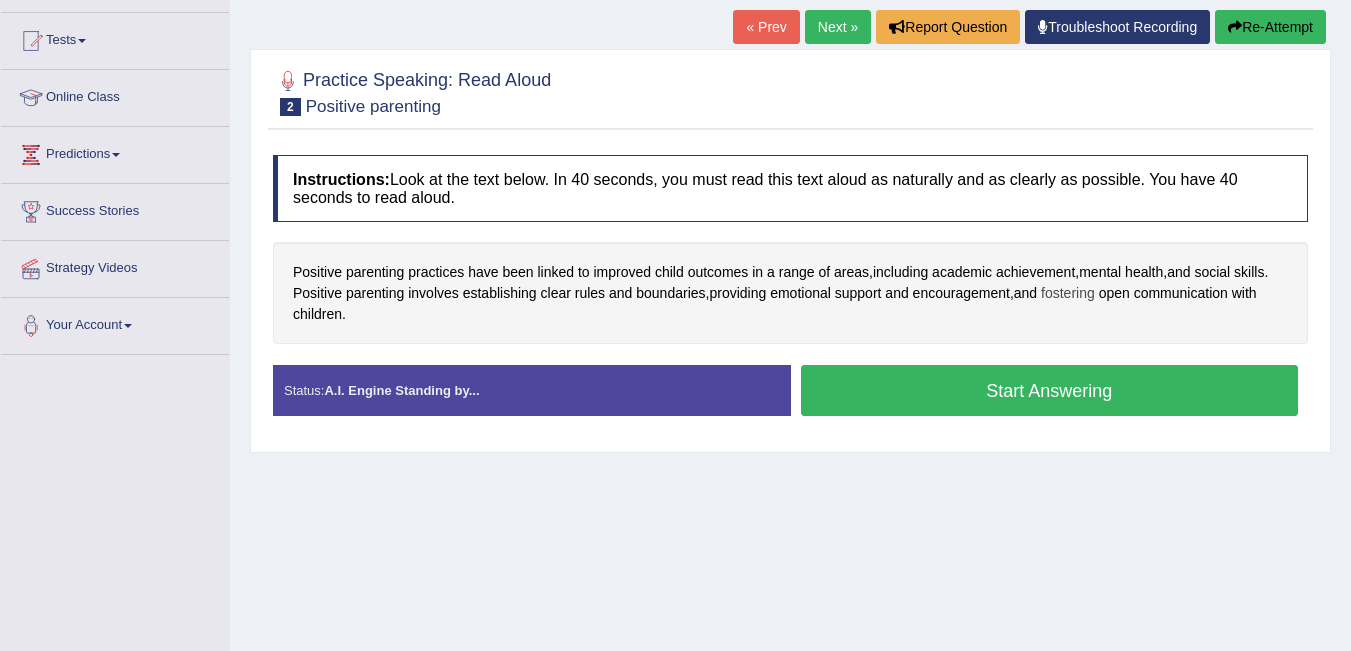 click on "fostering" at bounding box center (1068, 293) 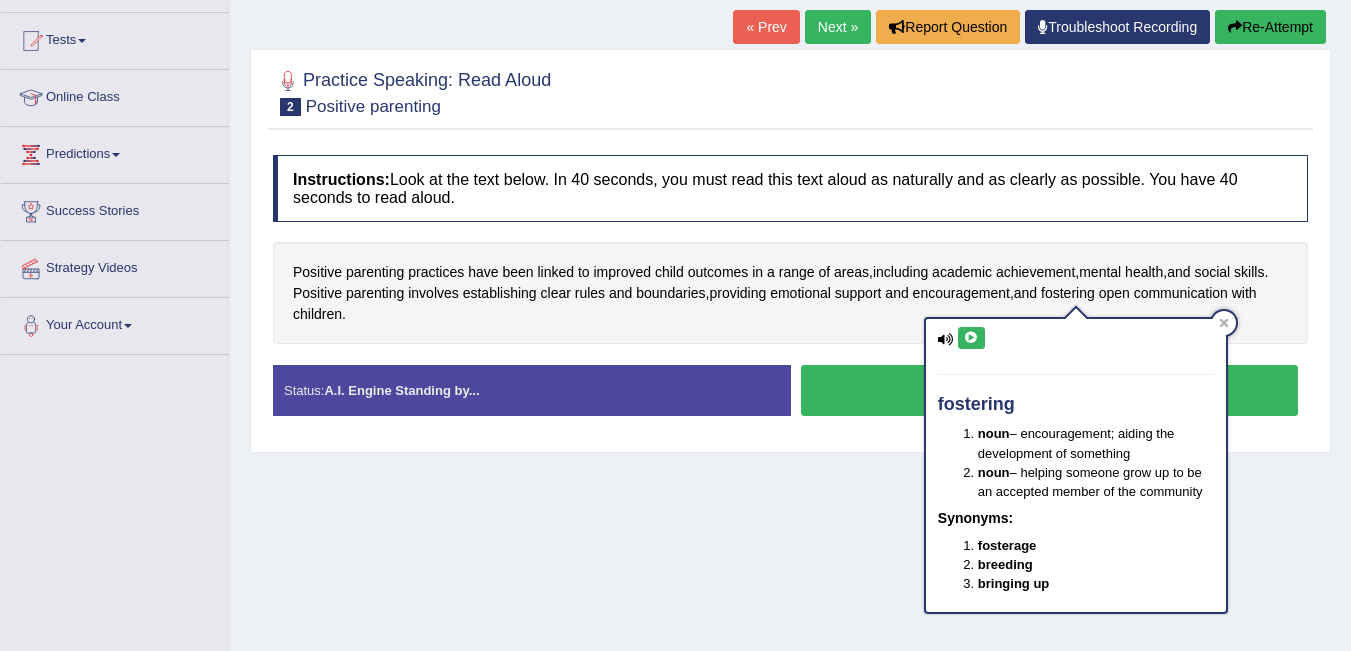 click at bounding box center [971, 338] 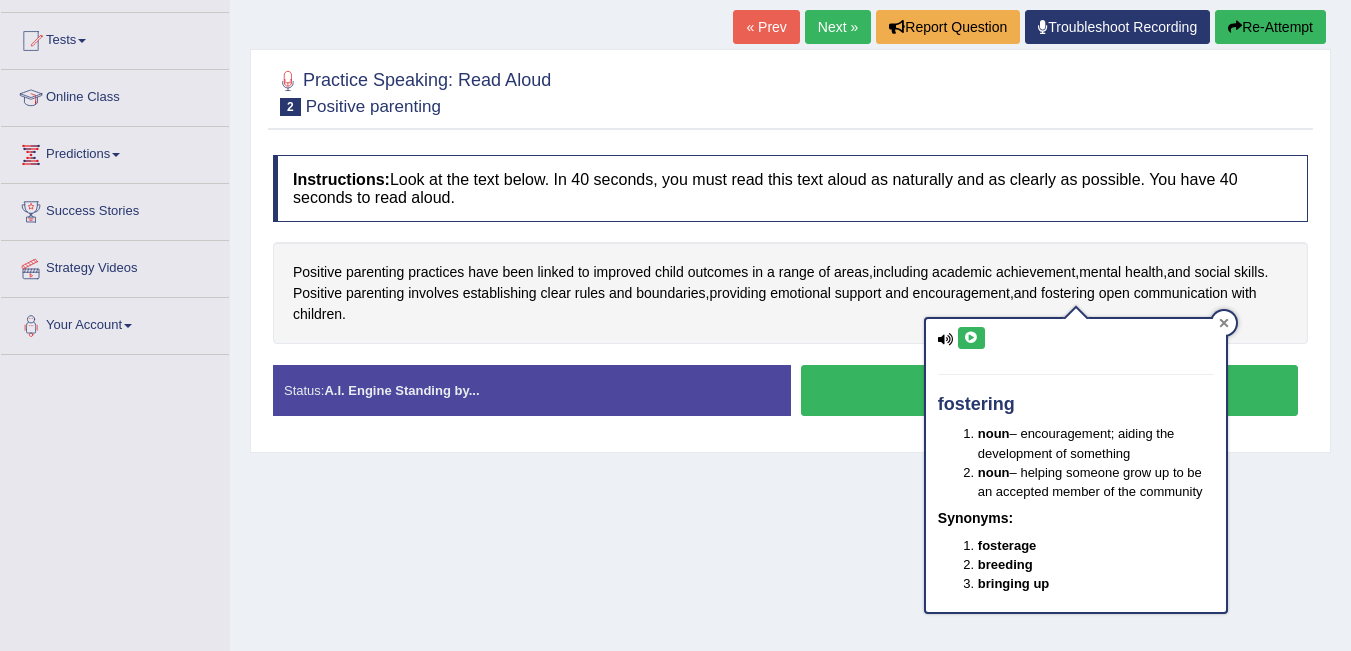 click at bounding box center [1224, 323] 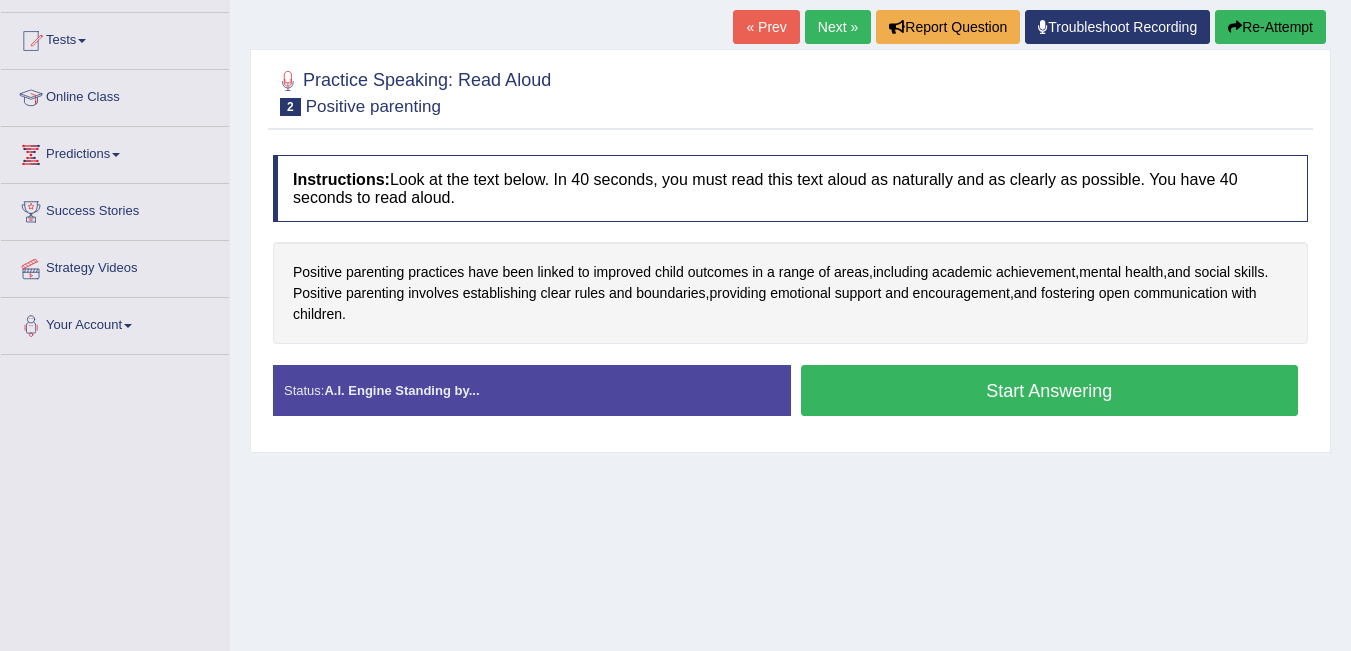 click on "Start Answering" at bounding box center [1050, 390] 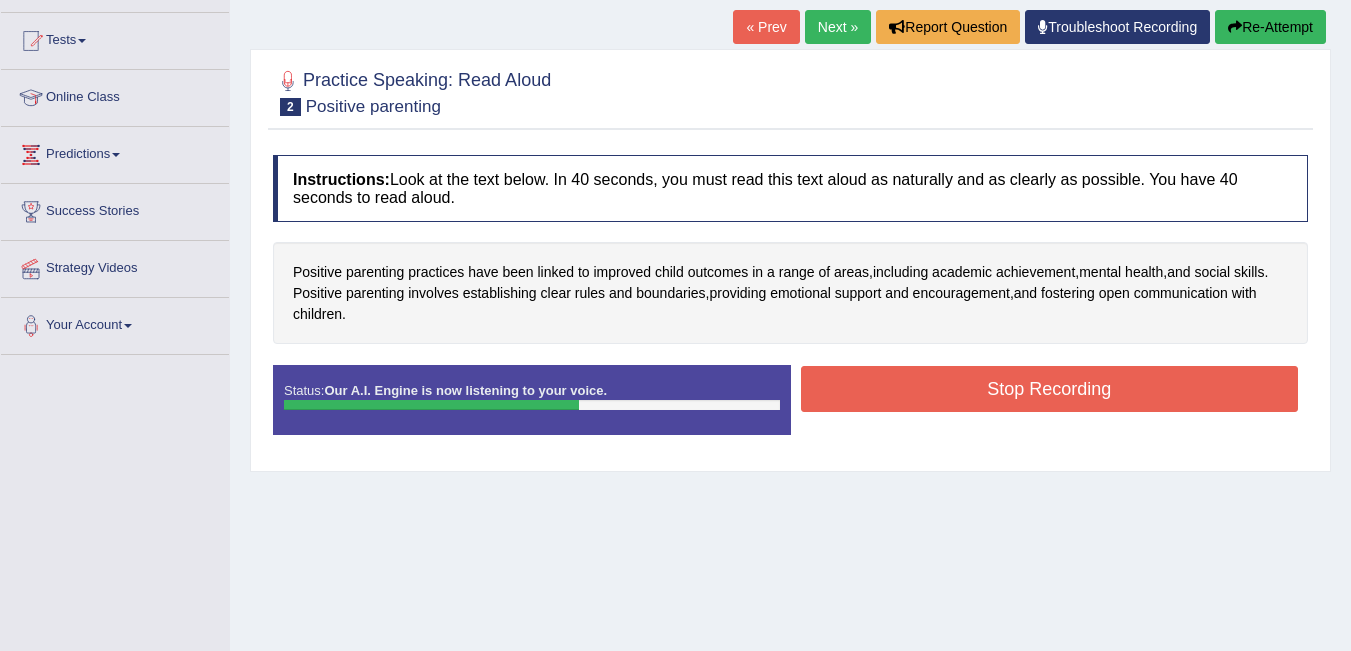 click on "Stop Recording" at bounding box center [1050, 389] 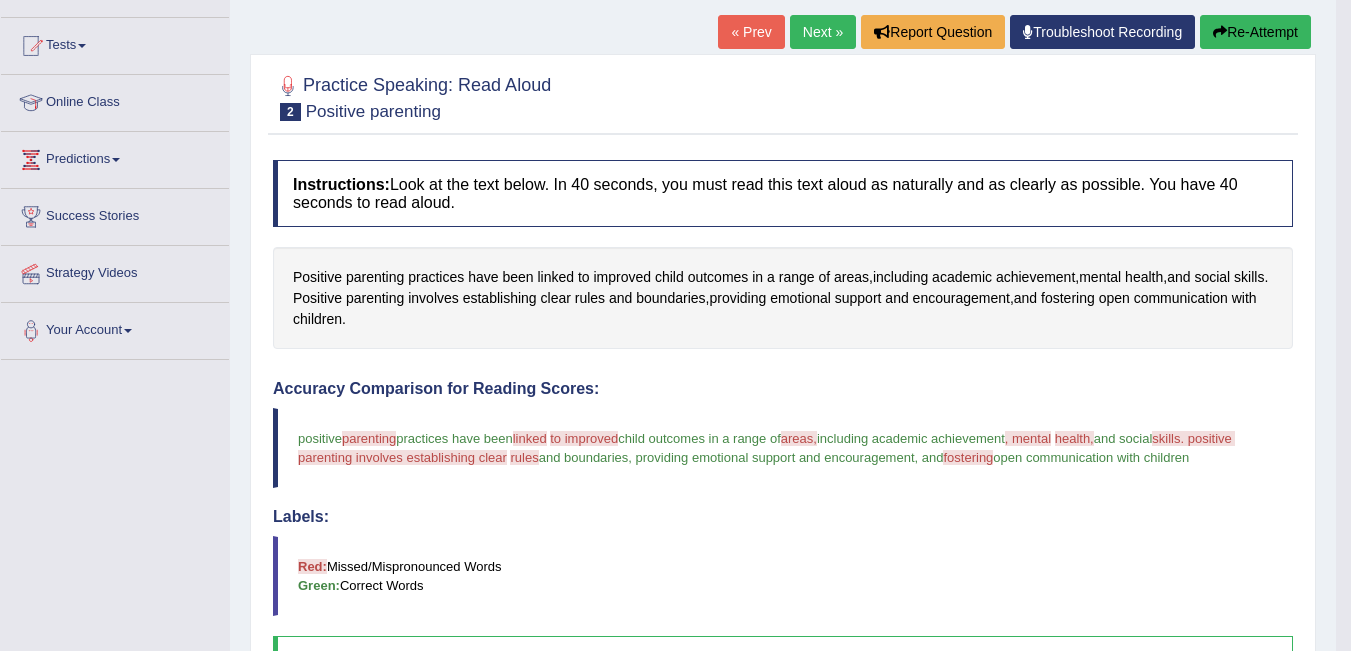 scroll, scrollTop: 95, scrollLeft: 0, axis: vertical 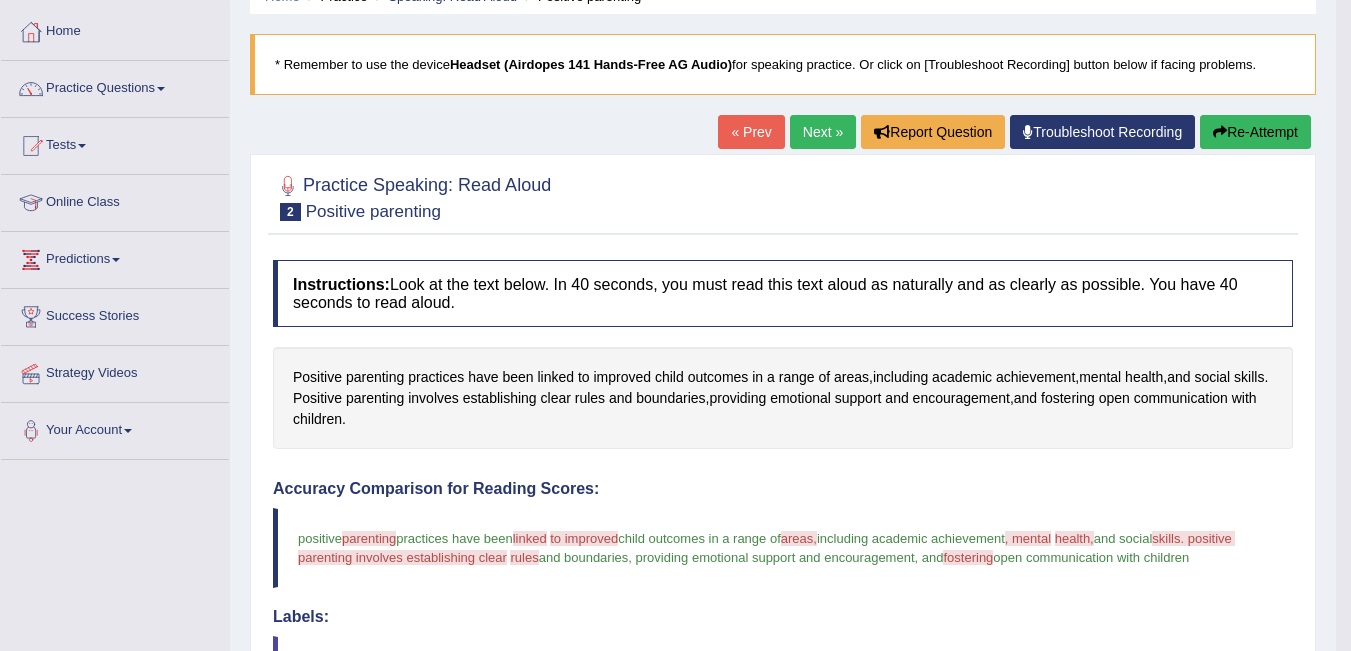 click on "Next »" at bounding box center (823, 132) 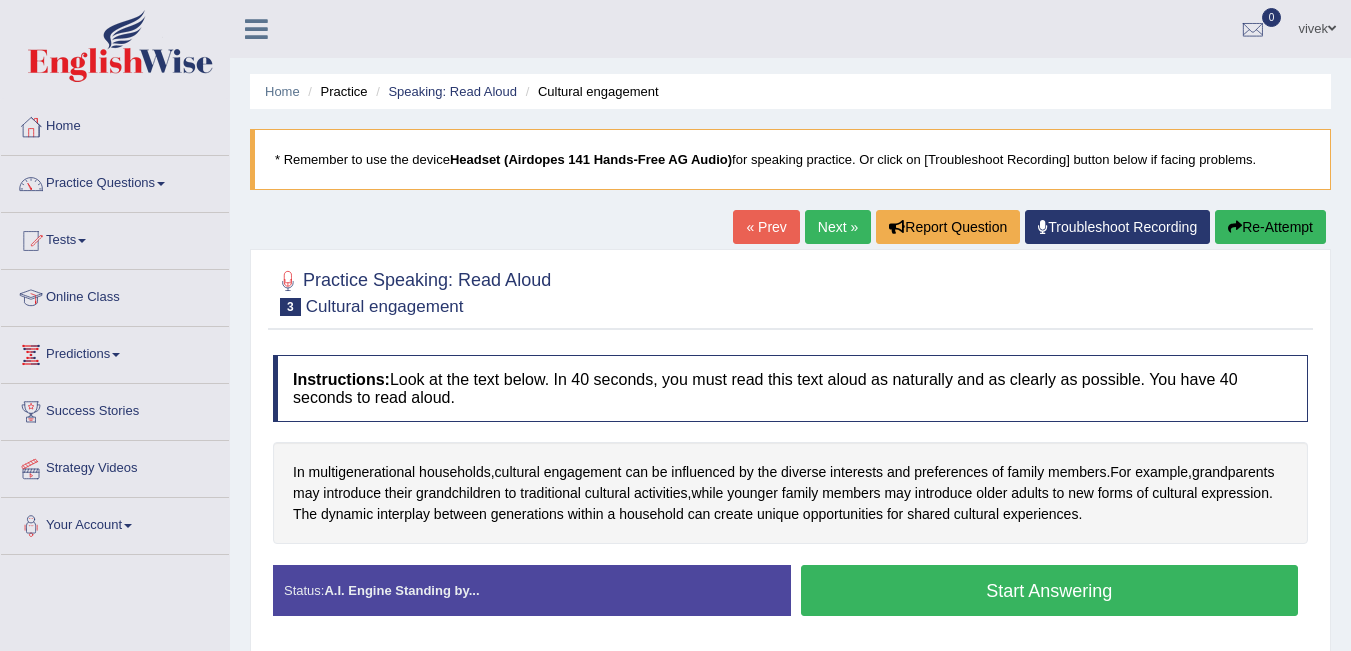 scroll, scrollTop: 0, scrollLeft: 0, axis: both 